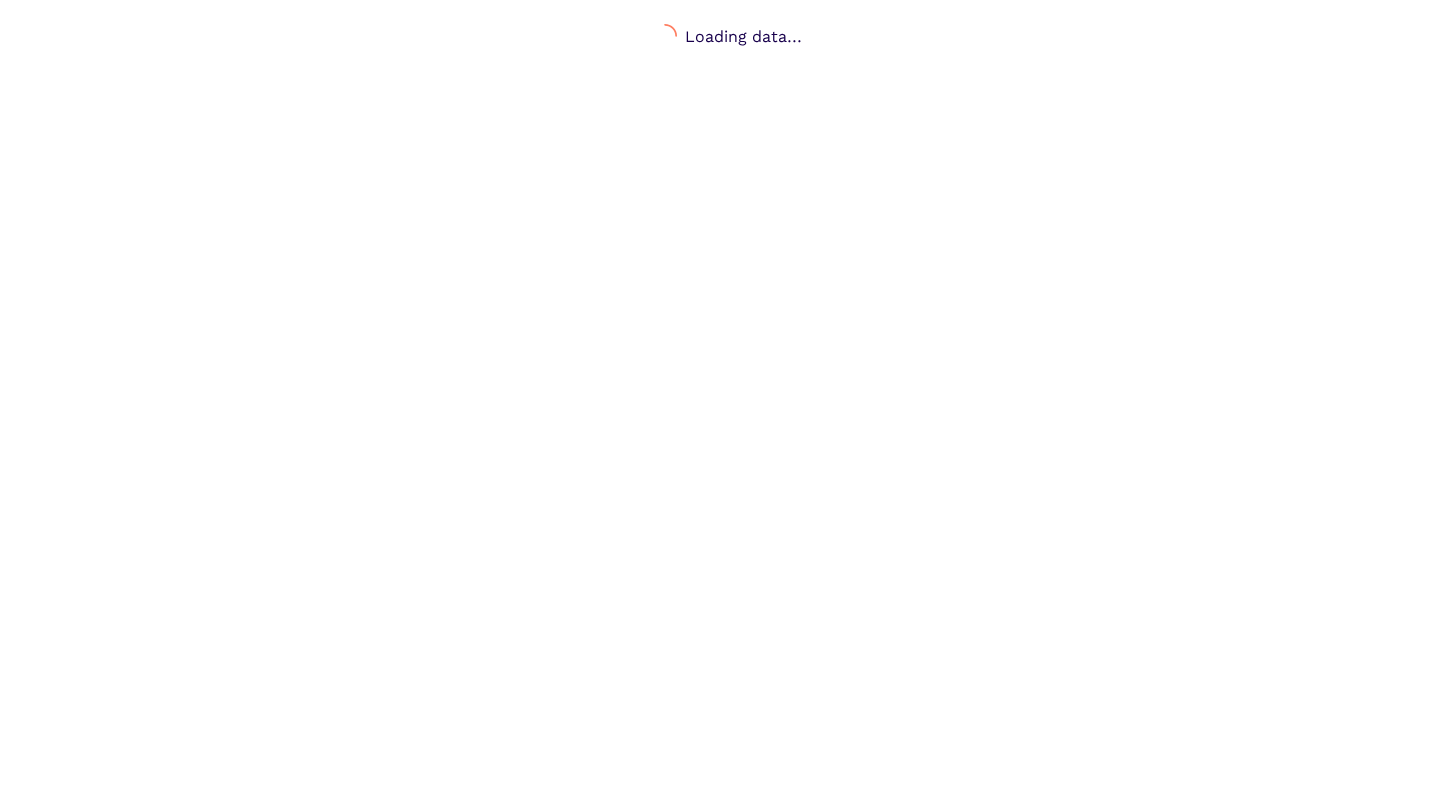 scroll, scrollTop: 0, scrollLeft: 0, axis: both 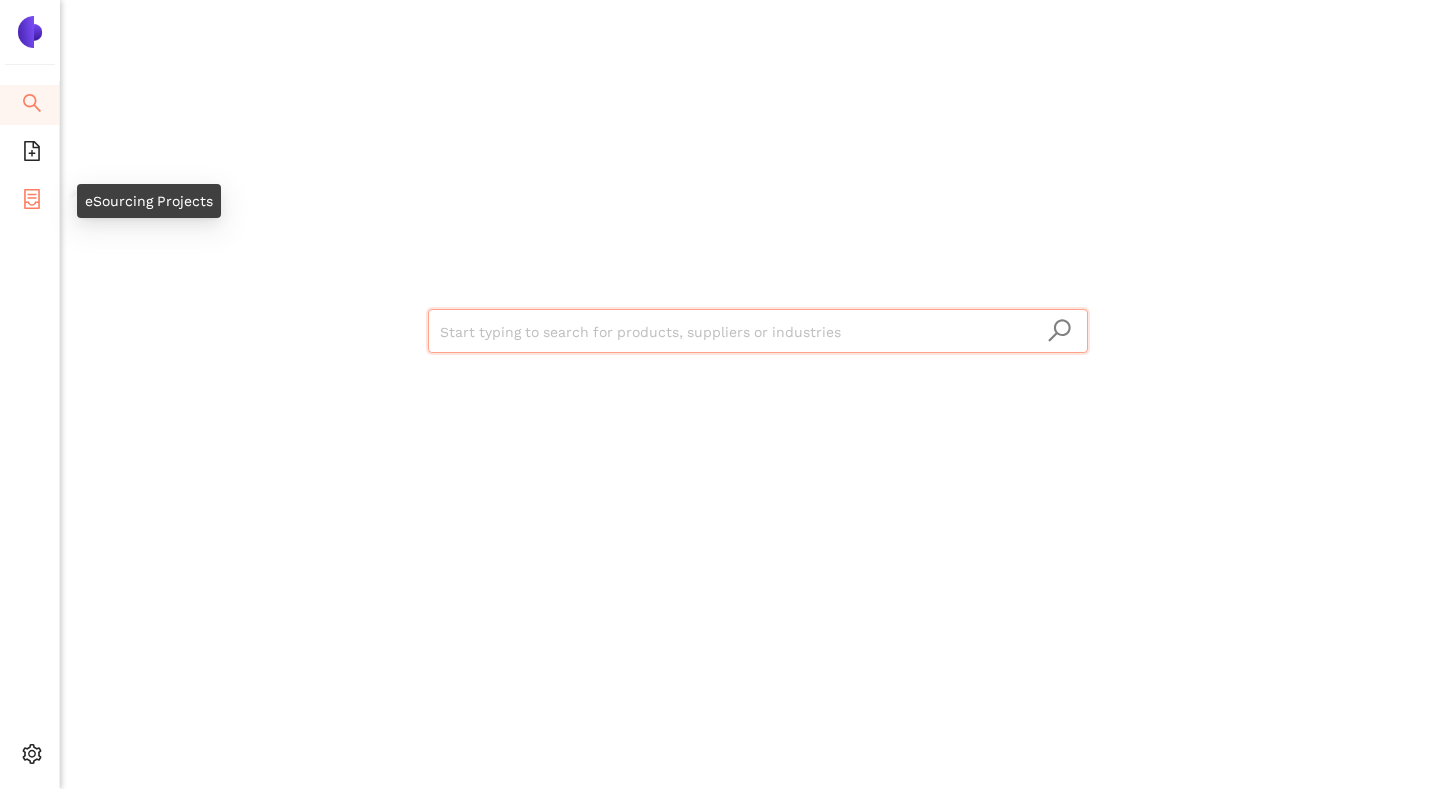 click 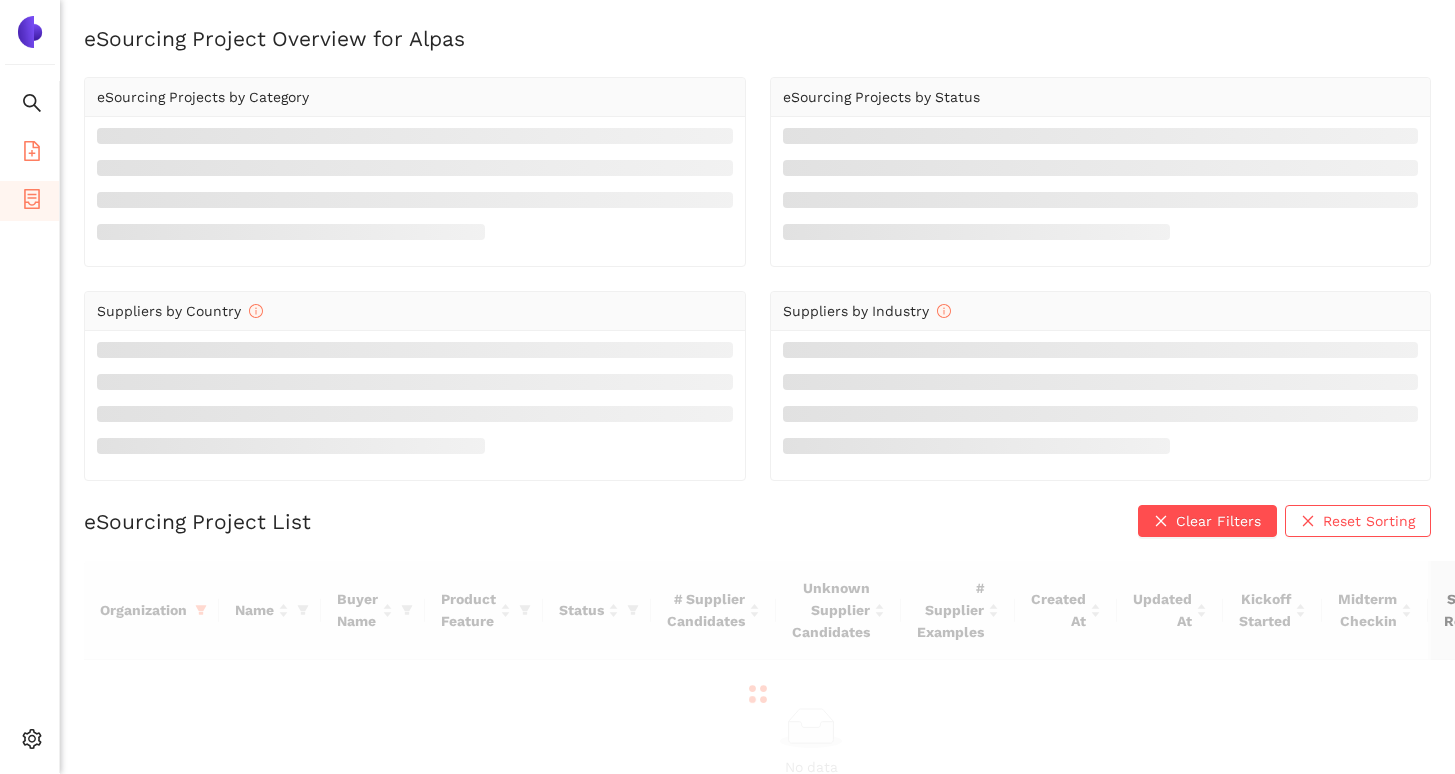 click at bounding box center (32, 154) 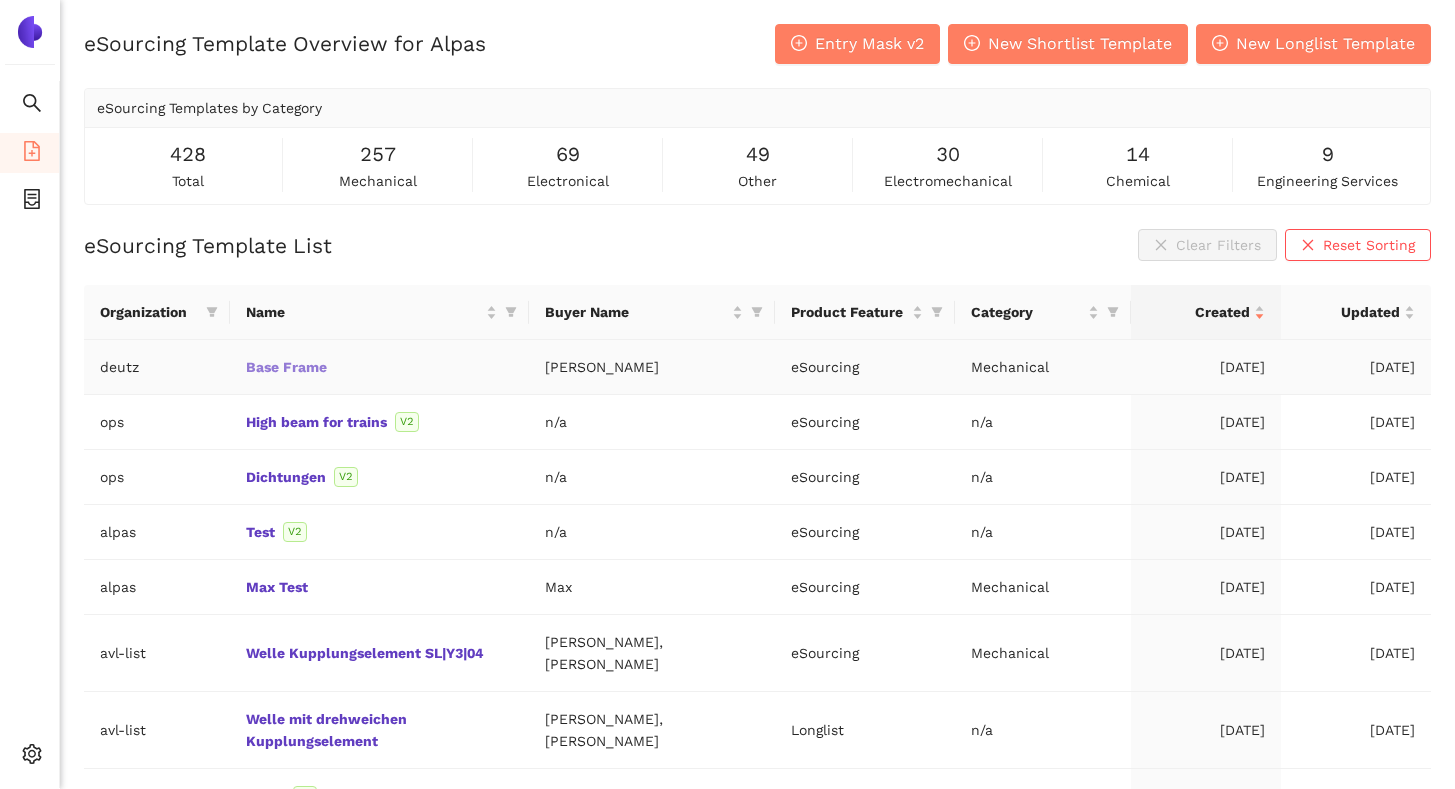 click on "Base Frame" at bounding box center (0, 0) 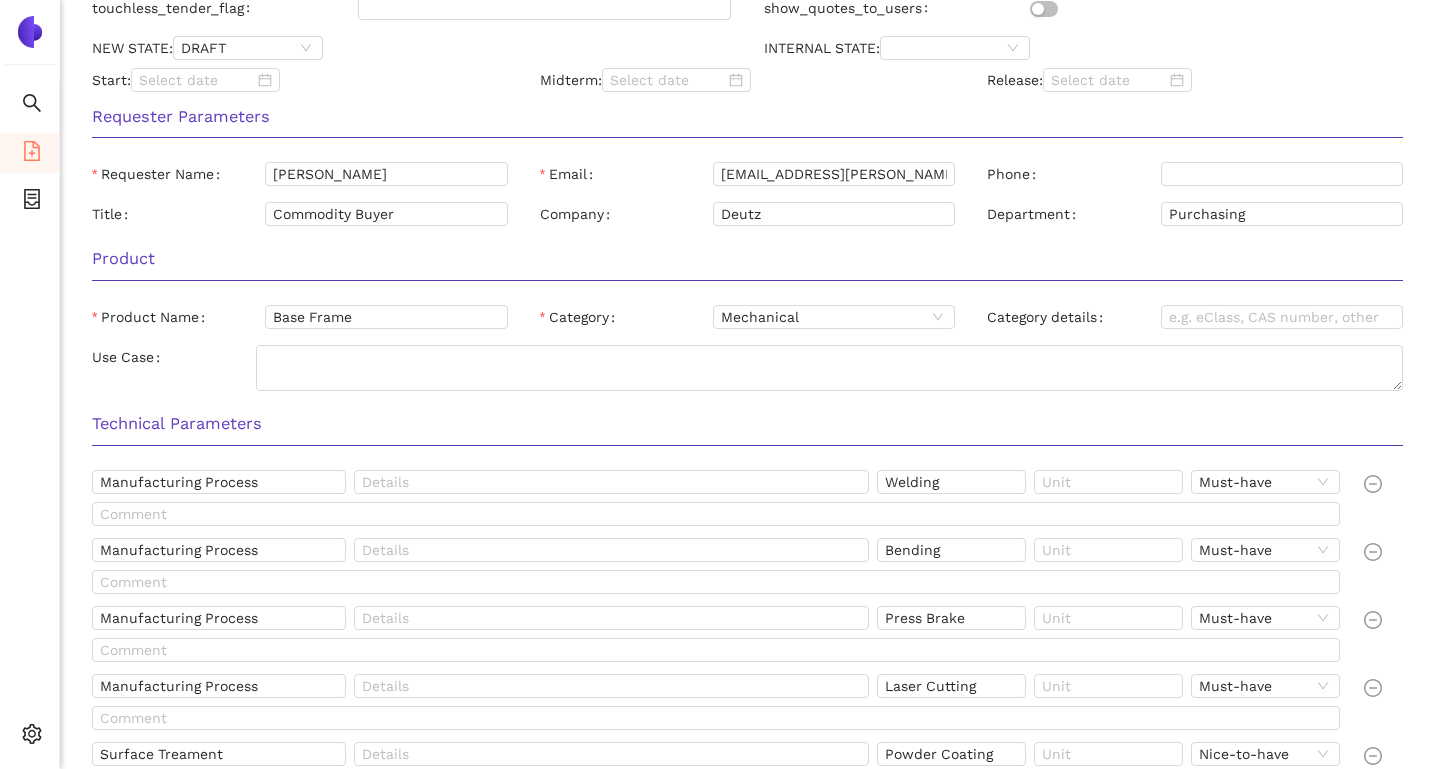 scroll, scrollTop: 355, scrollLeft: 0, axis: vertical 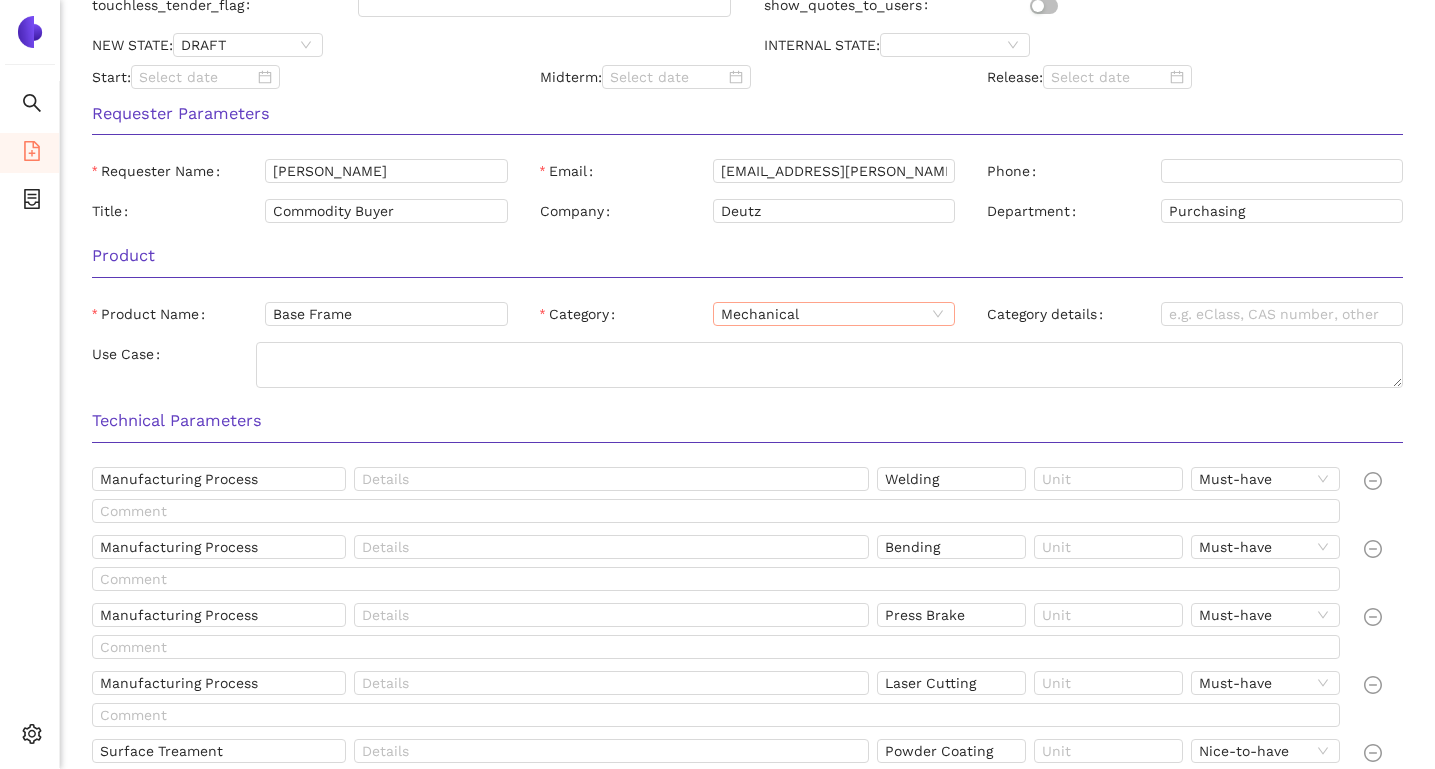 click on "Mechanical" at bounding box center (834, 314) 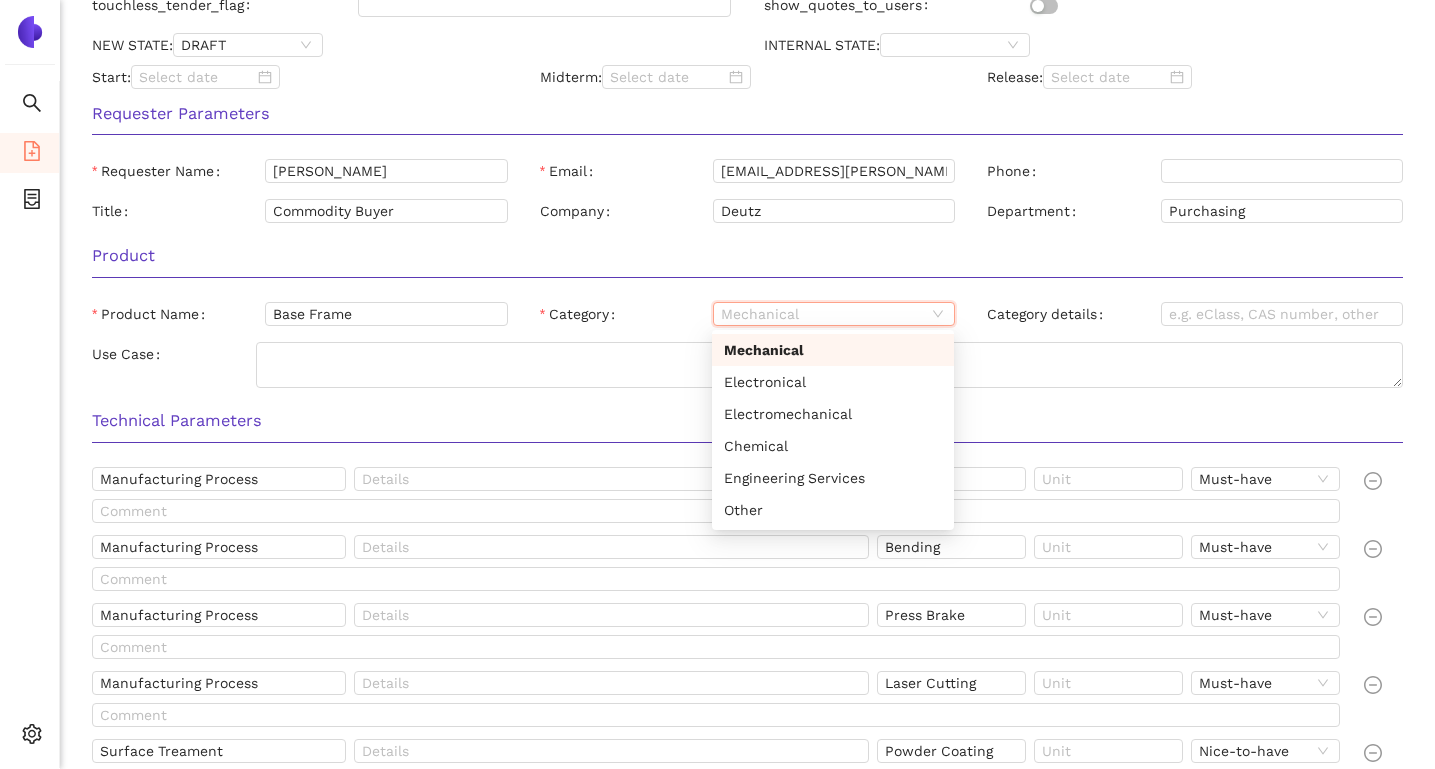click on "Category" at bounding box center (626, 314) 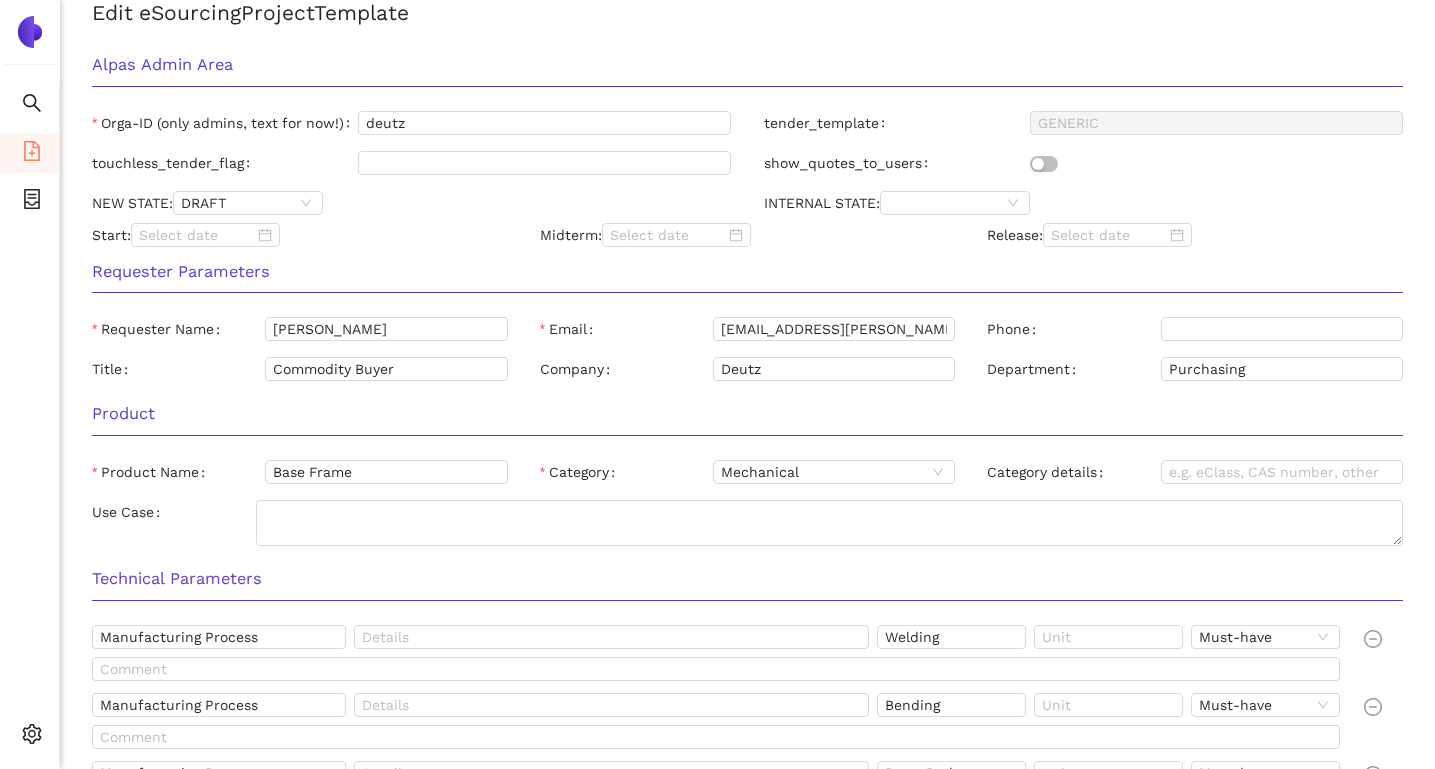 scroll, scrollTop: 174, scrollLeft: 0, axis: vertical 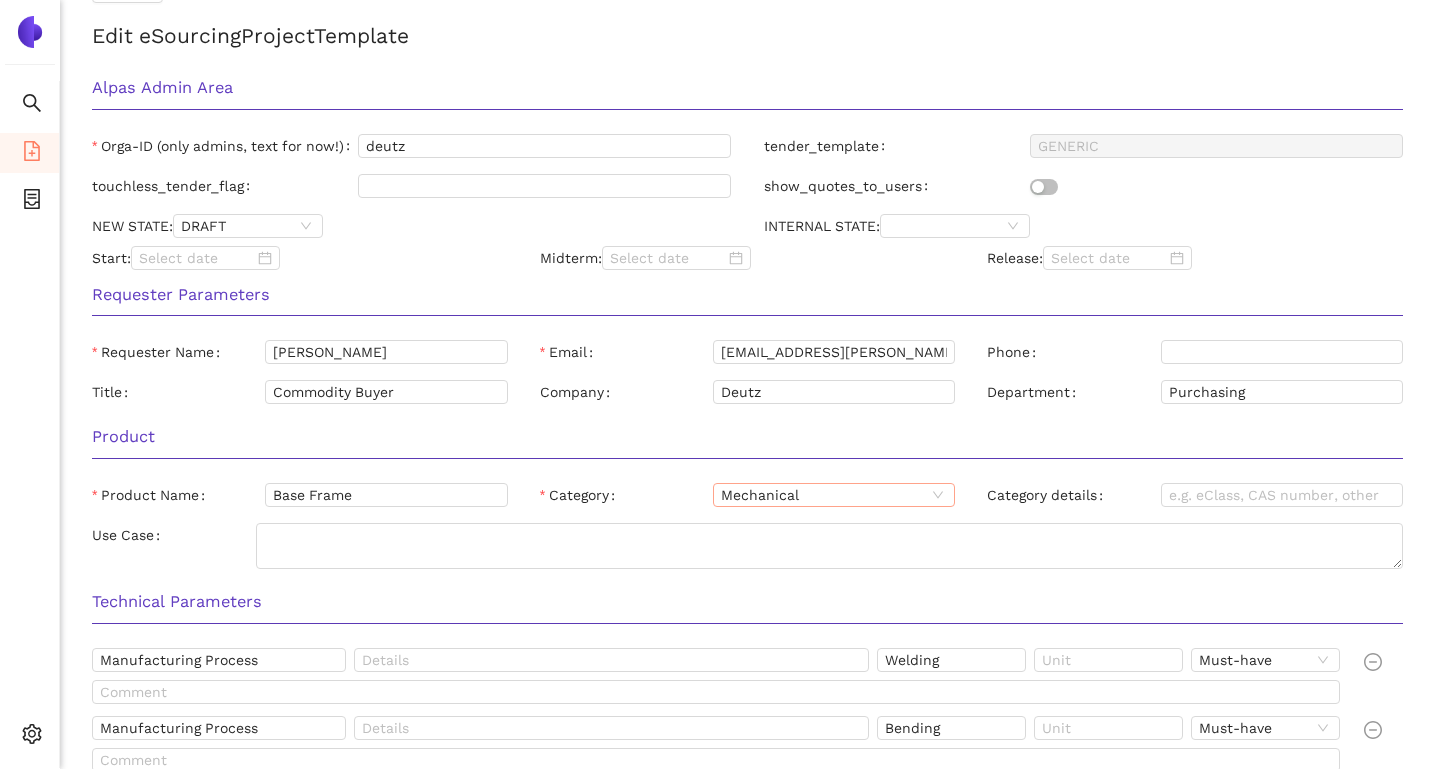 click on "Mechanical" at bounding box center [834, 495] 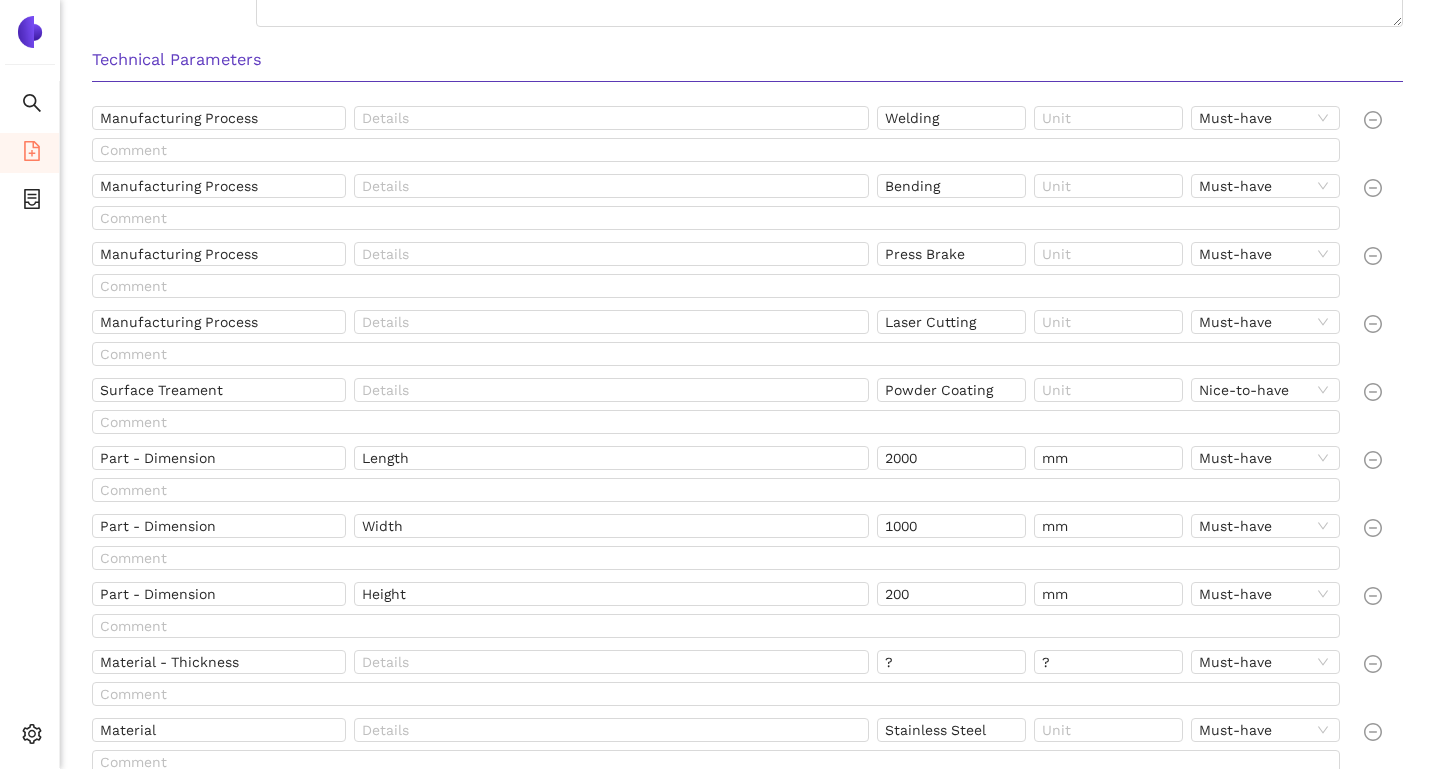 scroll, scrollTop: 722, scrollLeft: 0, axis: vertical 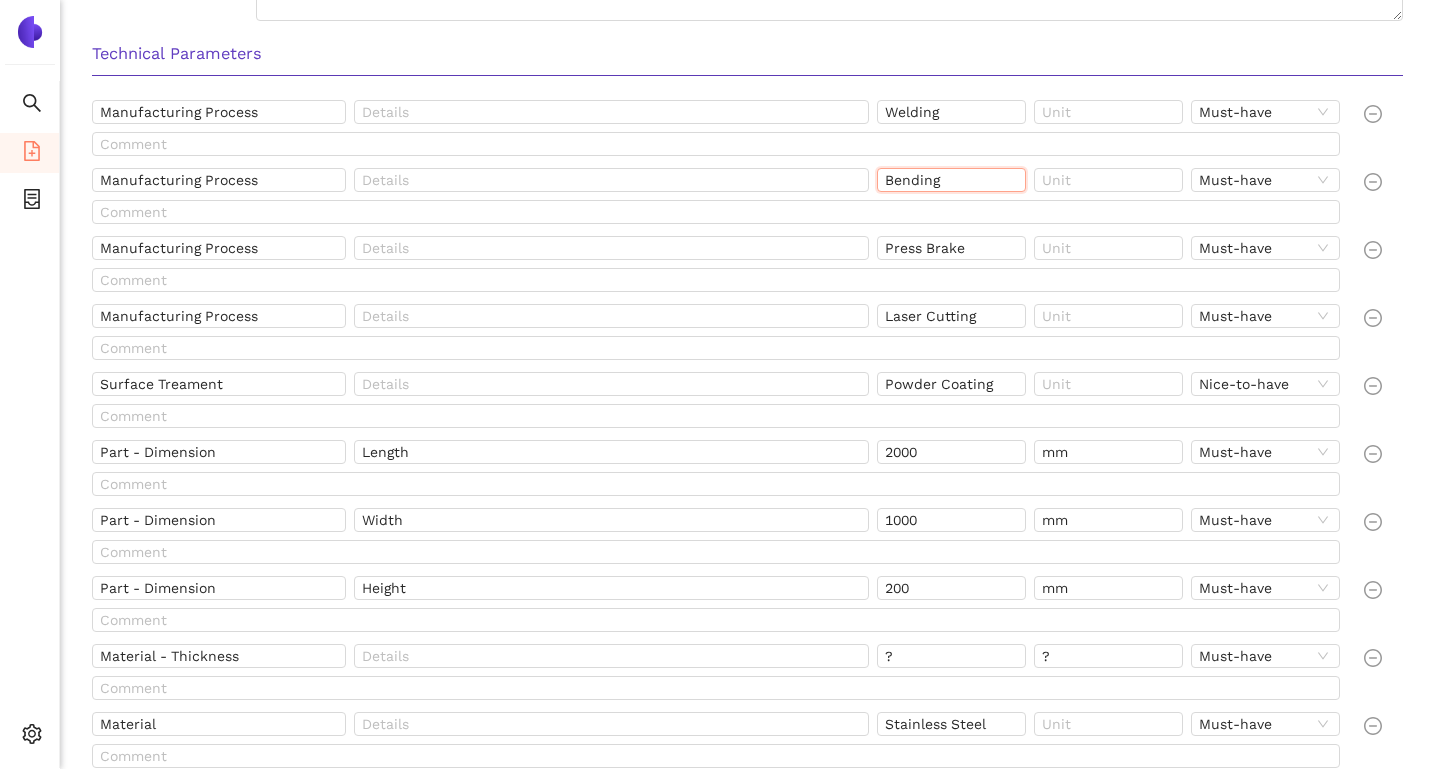 drag, startPoint x: 940, startPoint y: 179, endPoint x: 882, endPoint y: 178, distance: 58.00862 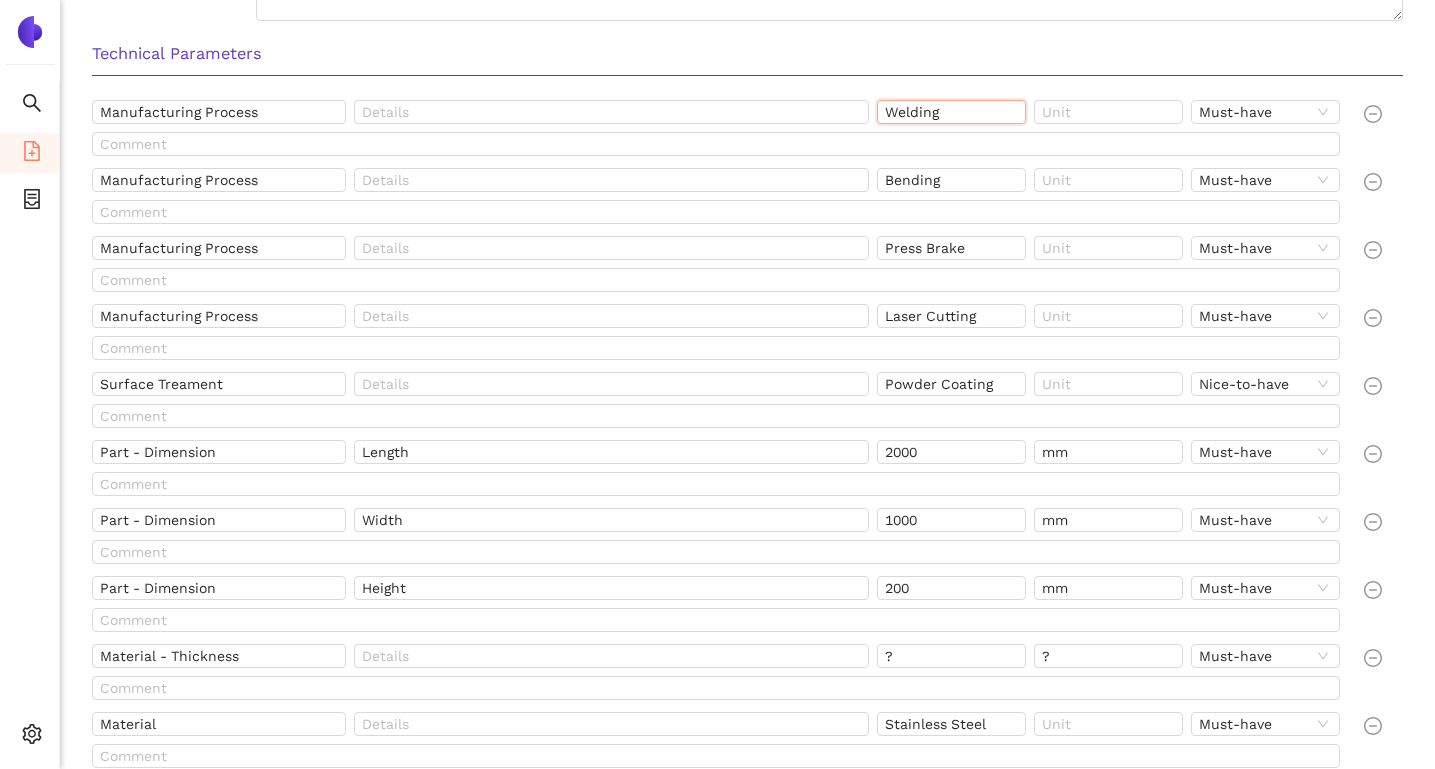 click on "Welding" at bounding box center [951, 112] 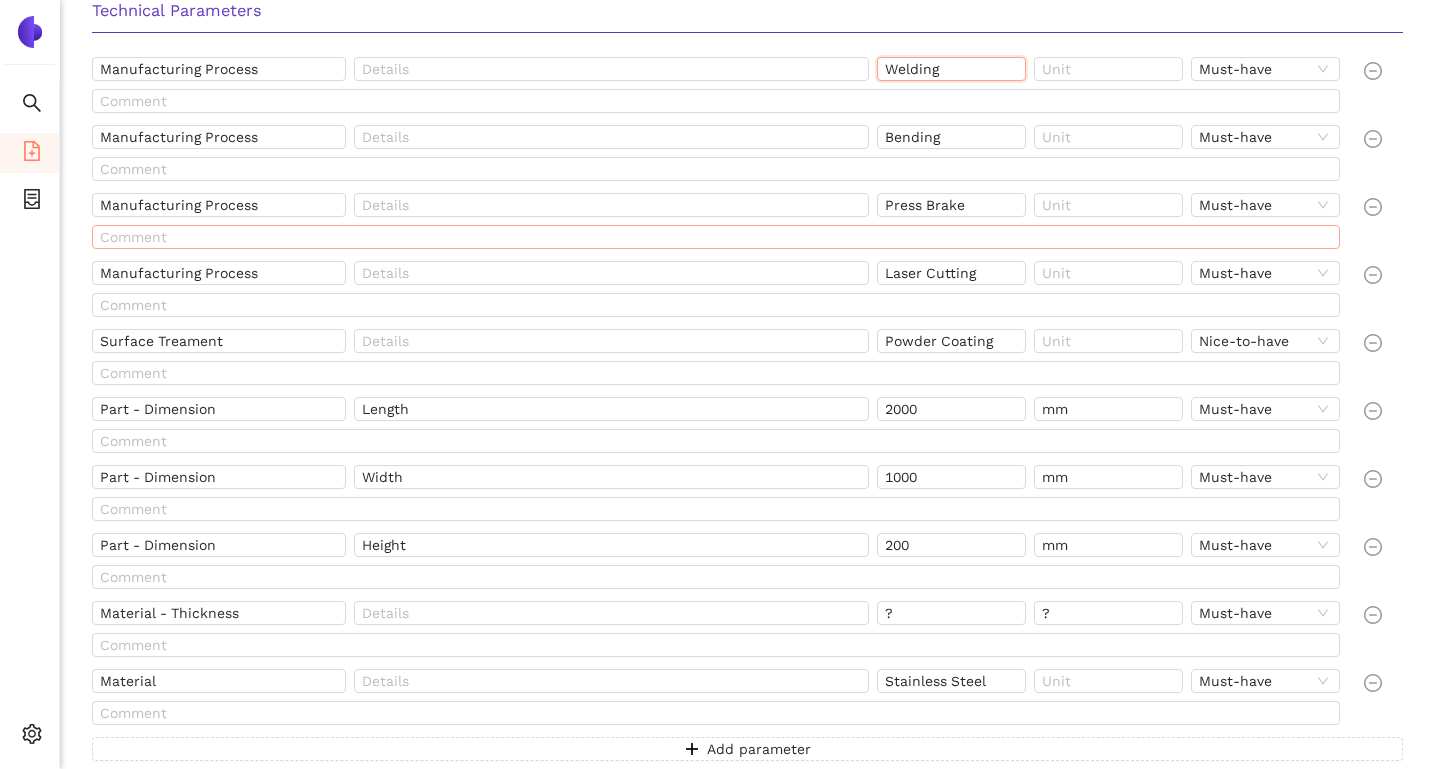 scroll, scrollTop: 767, scrollLeft: 0, axis: vertical 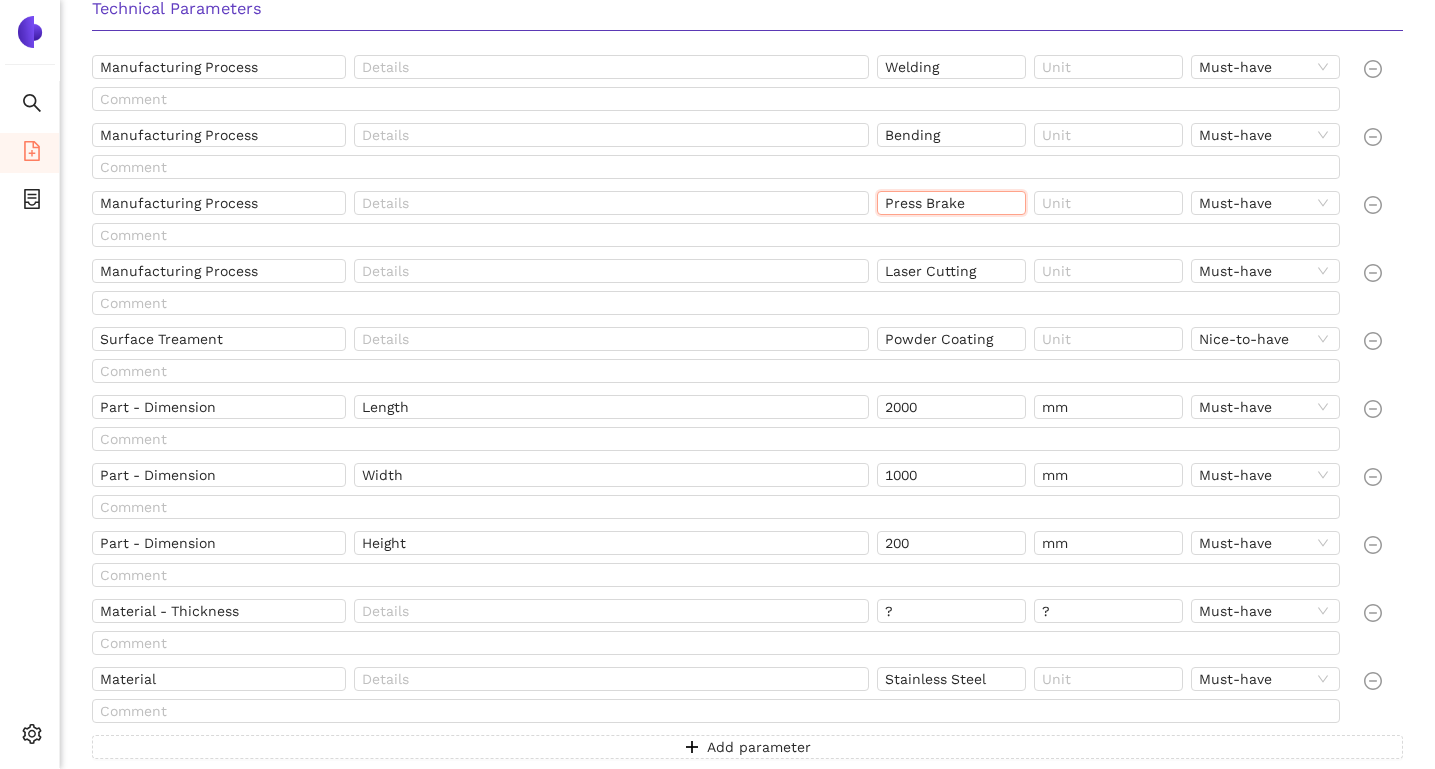 drag, startPoint x: 970, startPoint y: 192, endPoint x: 879, endPoint y: 204, distance: 91.787796 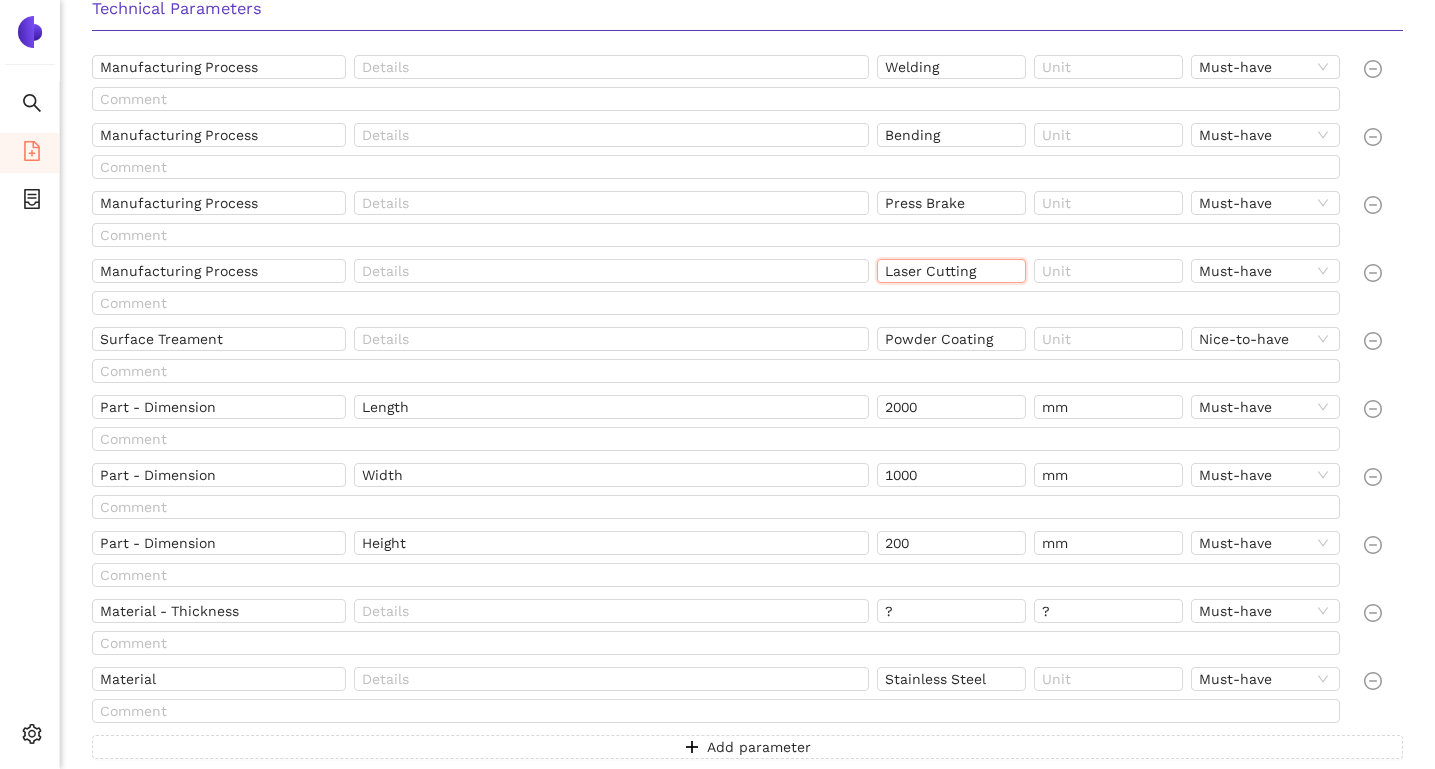 click on "Laser Cutting" at bounding box center [951, 271] 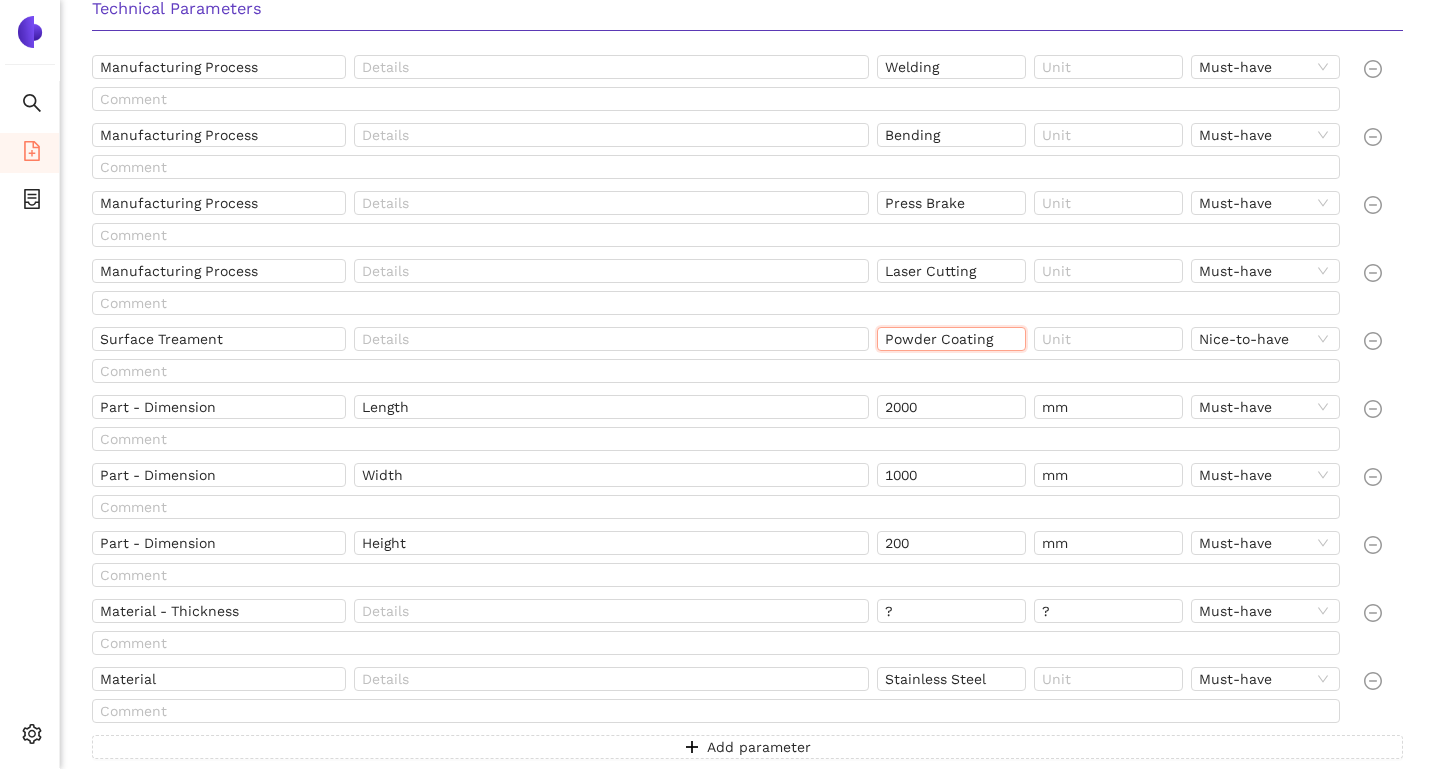 click on "Powder Coating" at bounding box center (951, 339) 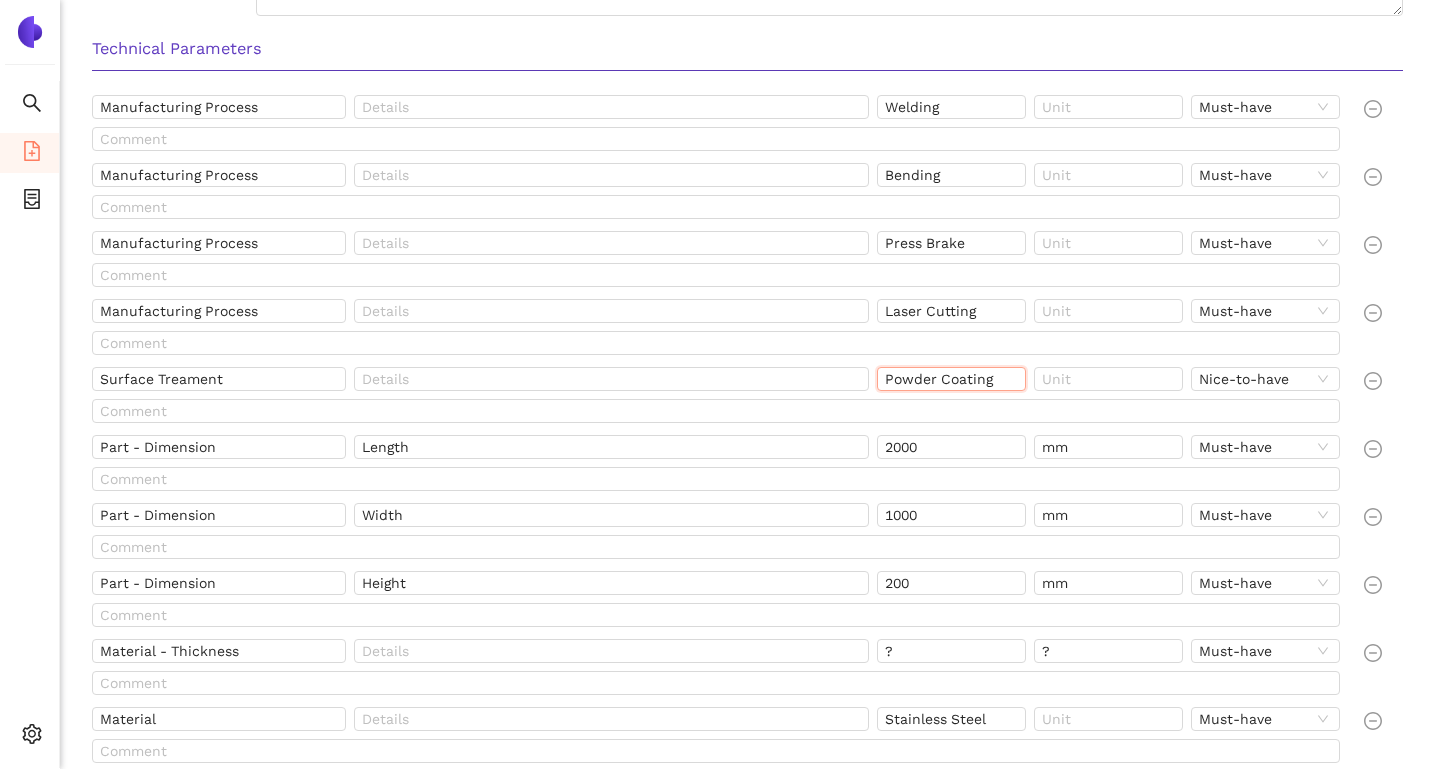 scroll, scrollTop: 726, scrollLeft: 0, axis: vertical 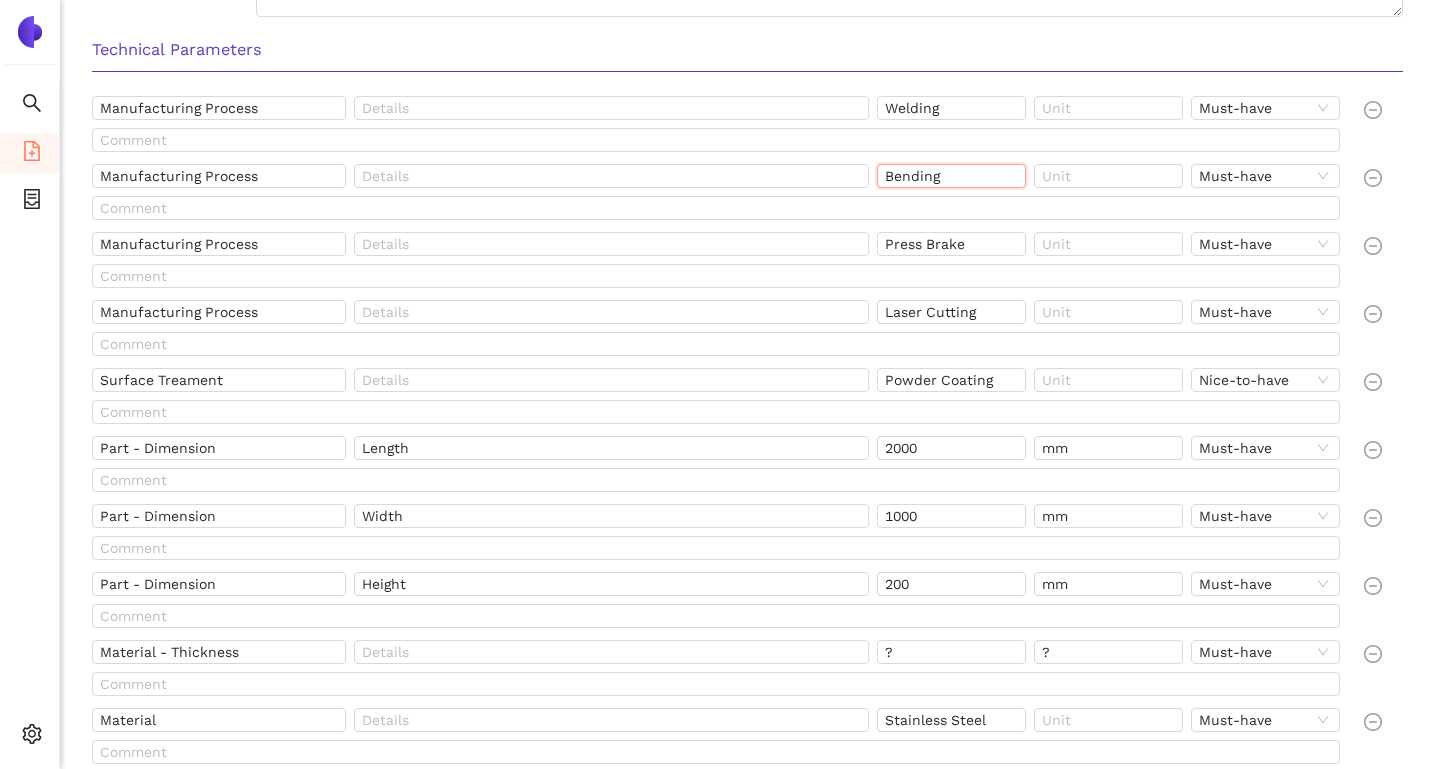 drag, startPoint x: 949, startPoint y: 172, endPoint x: 876, endPoint y: 172, distance: 73 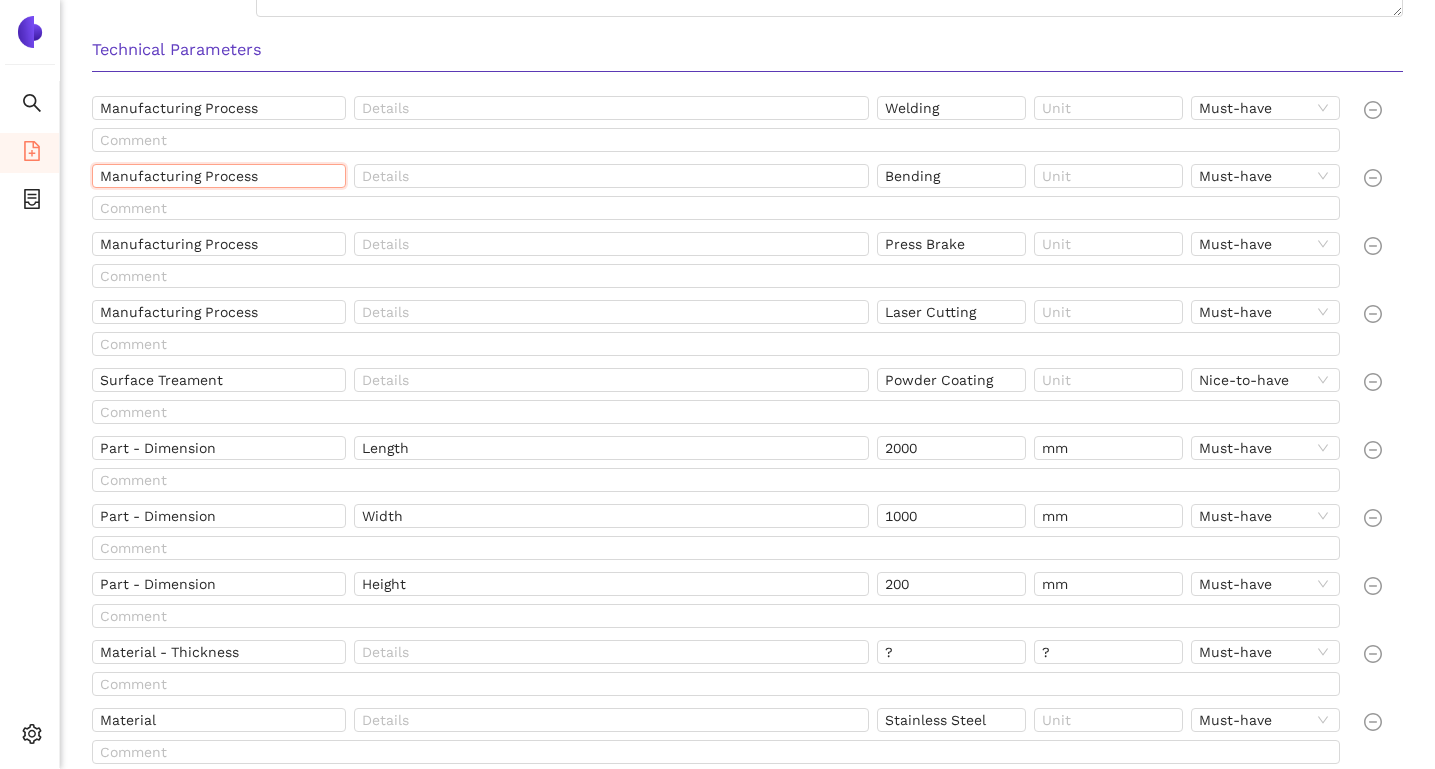 drag, startPoint x: 264, startPoint y: 173, endPoint x: 104, endPoint y: 182, distance: 160.25293 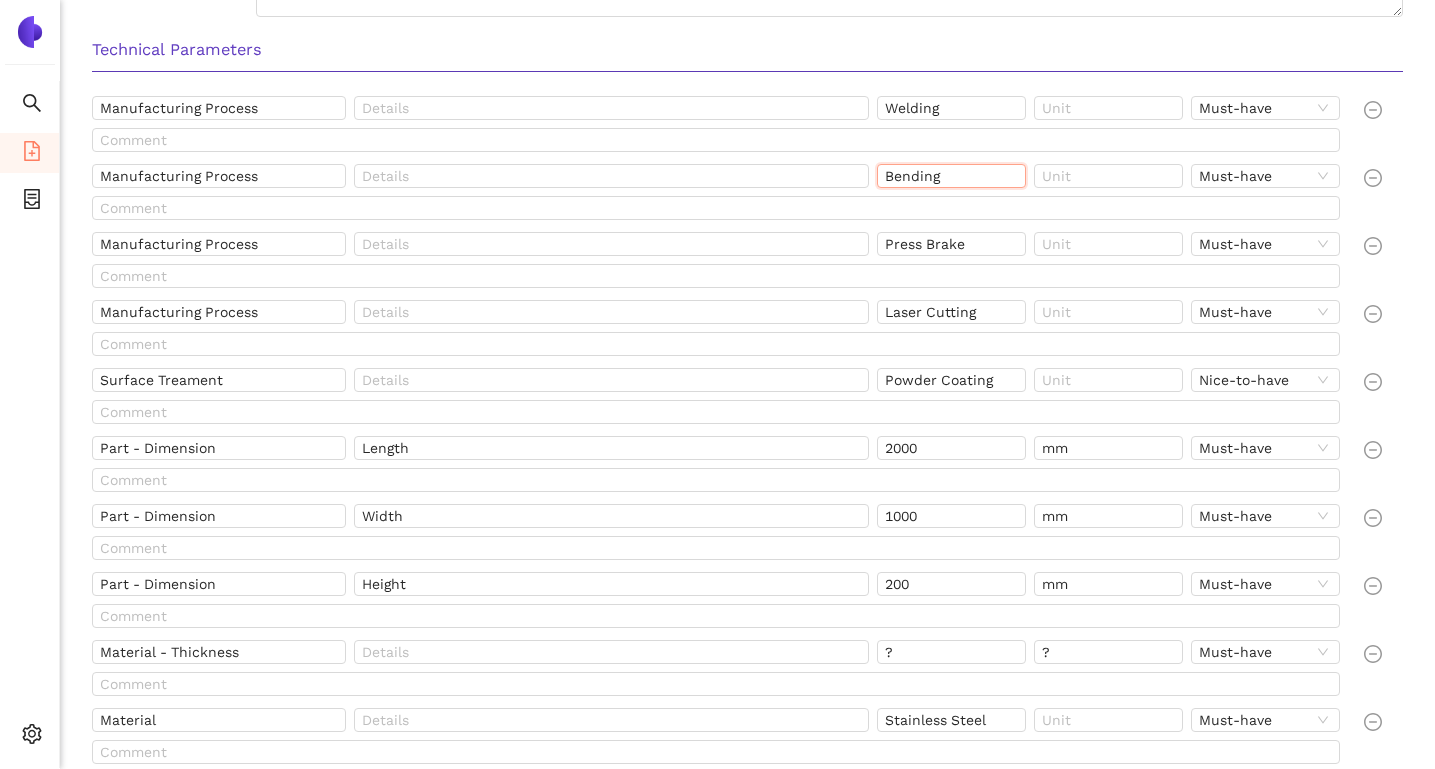 click on "Bending" at bounding box center (951, 176) 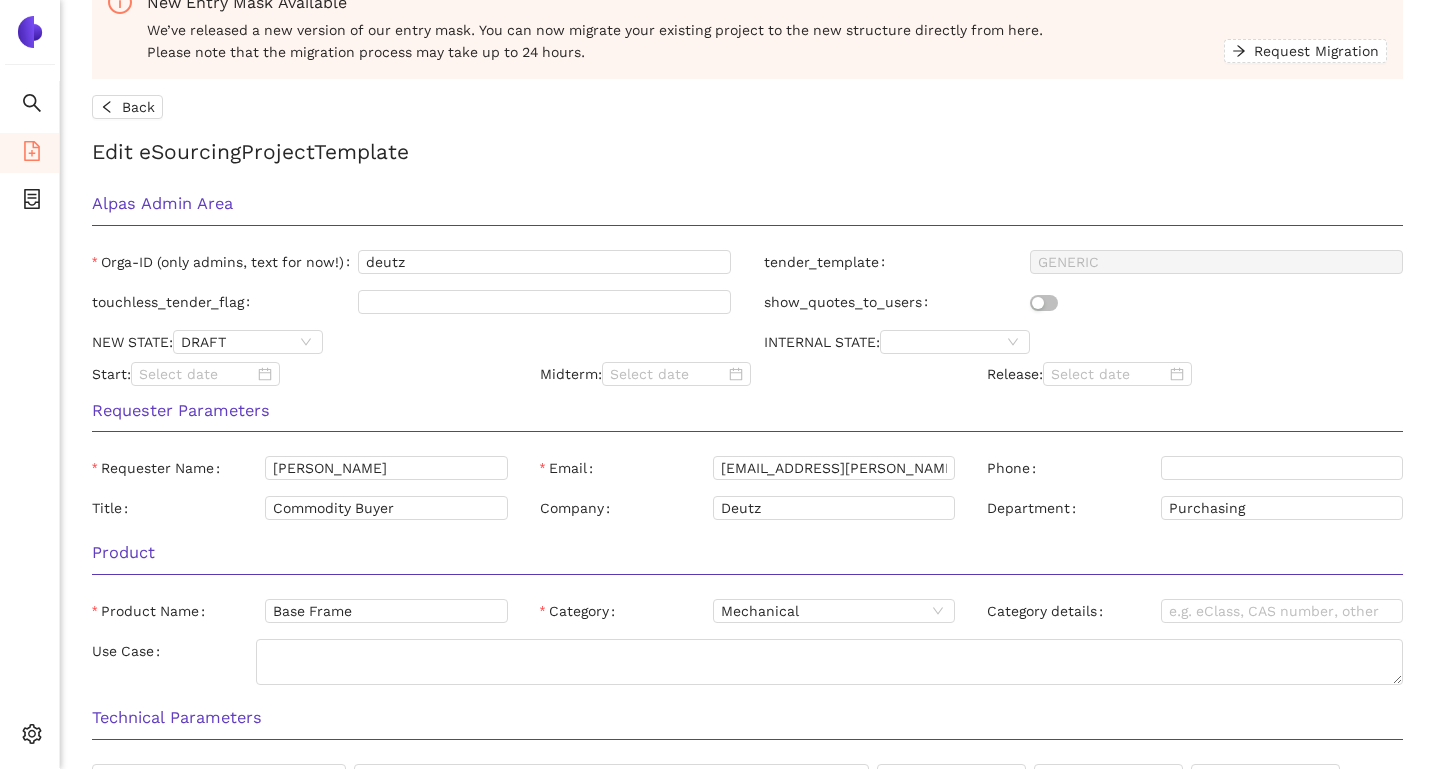 scroll, scrollTop: 0, scrollLeft: 0, axis: both 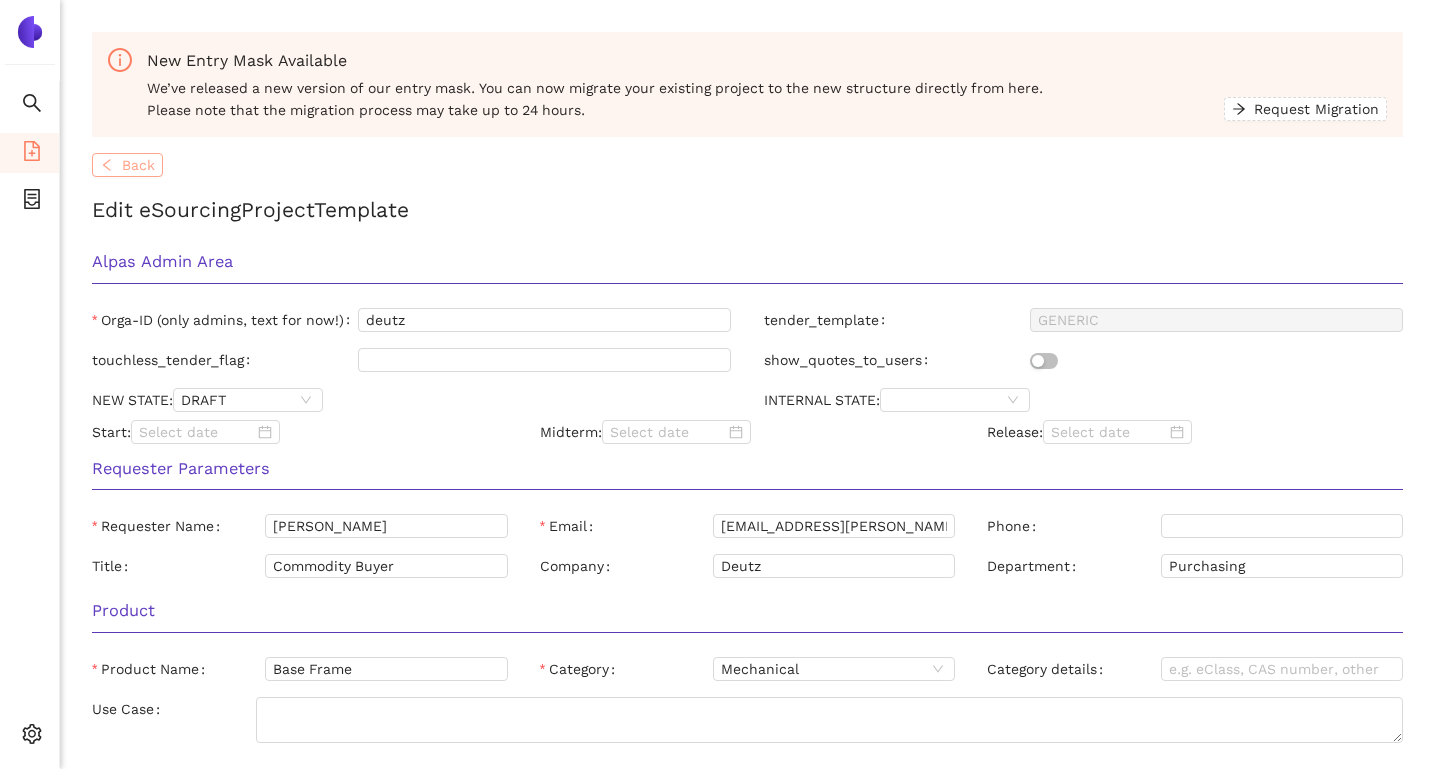 click on "Back" at bounding box center [138, 165] 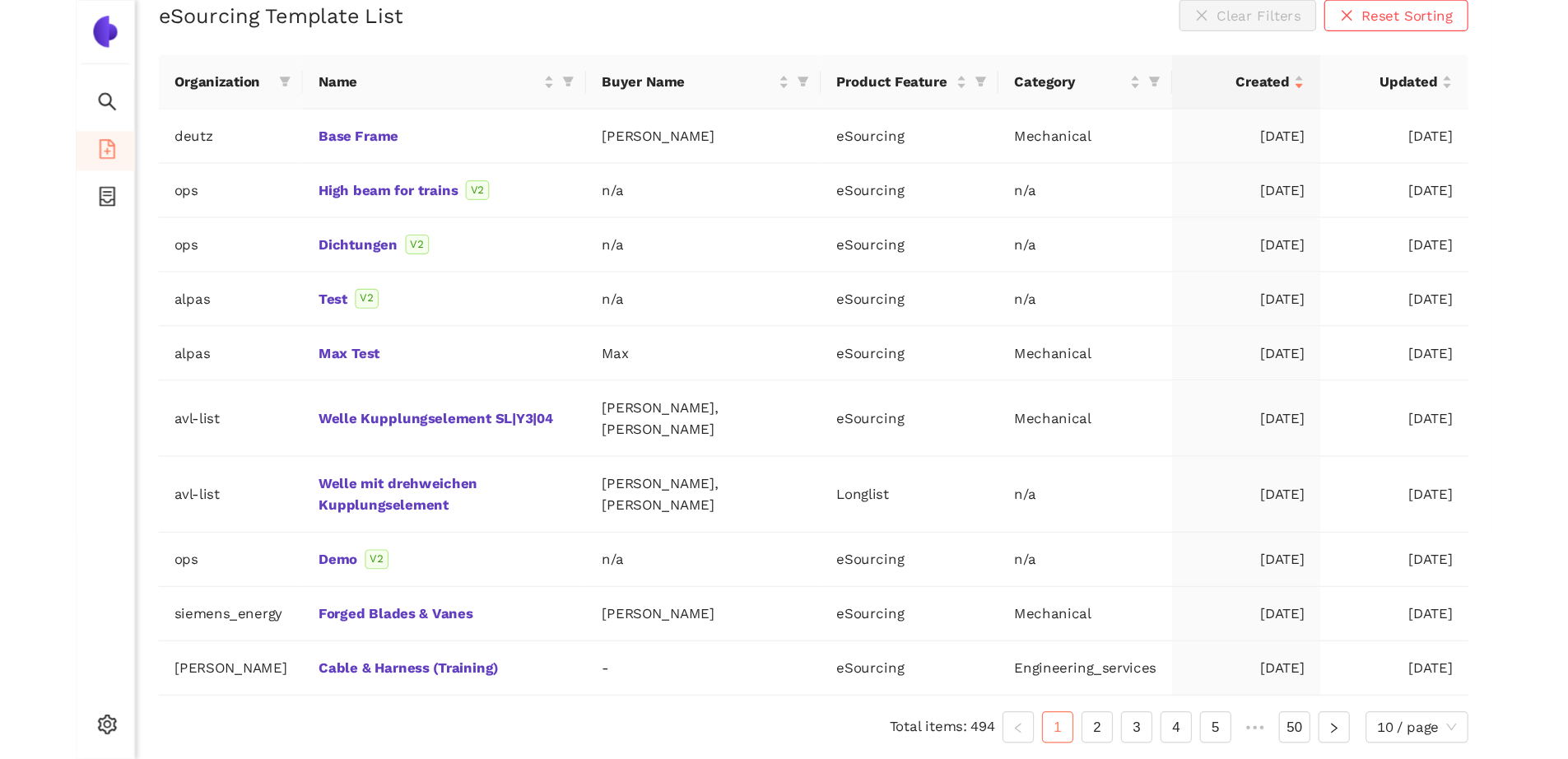 scroll, scrollTop: 26, scrollLeft: 0, axis: vertical 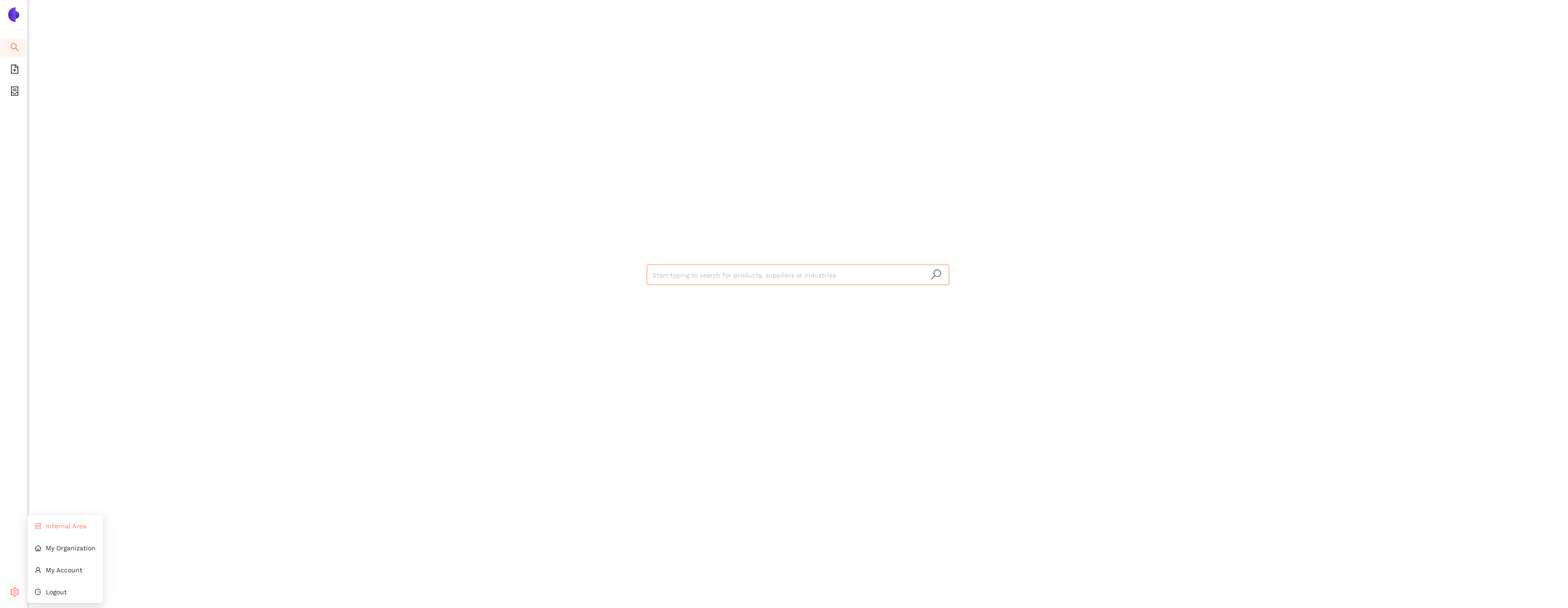 click on "Internal Area" at bounding box center (66, 526) 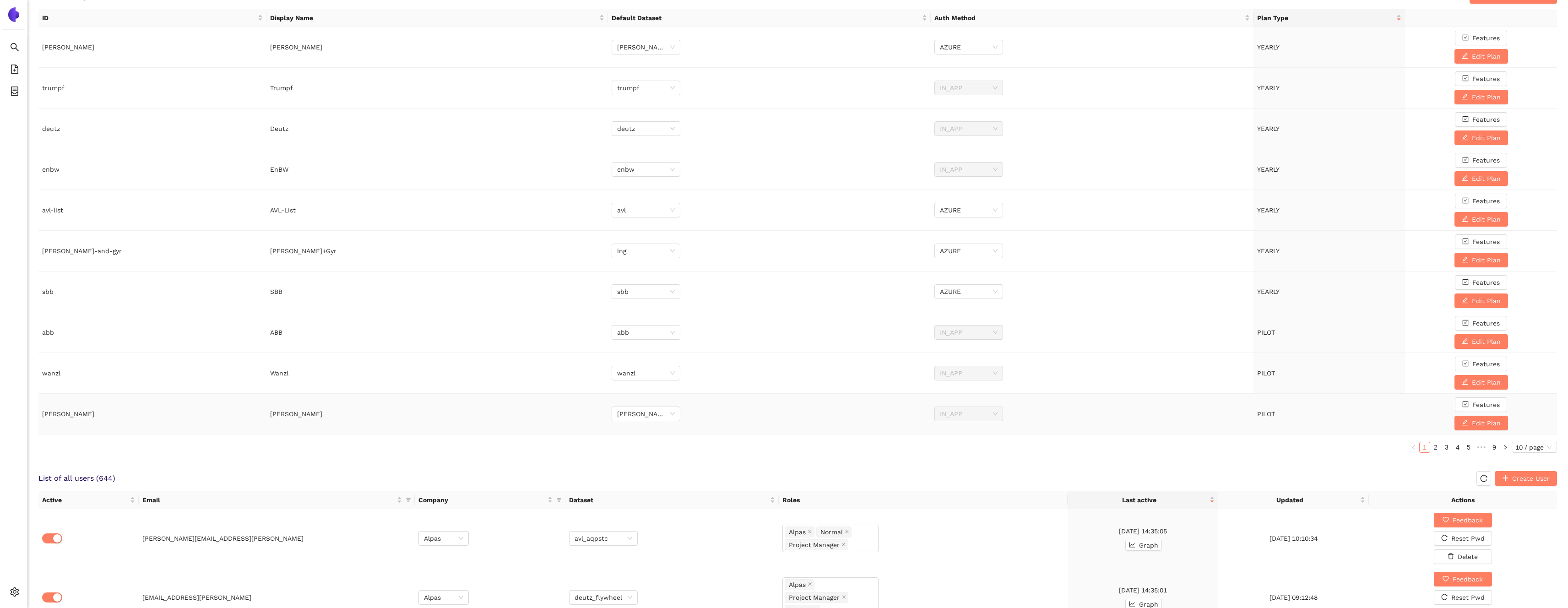 scroll, scrollTop: 258, scrollLeft: 0, axis: vertical 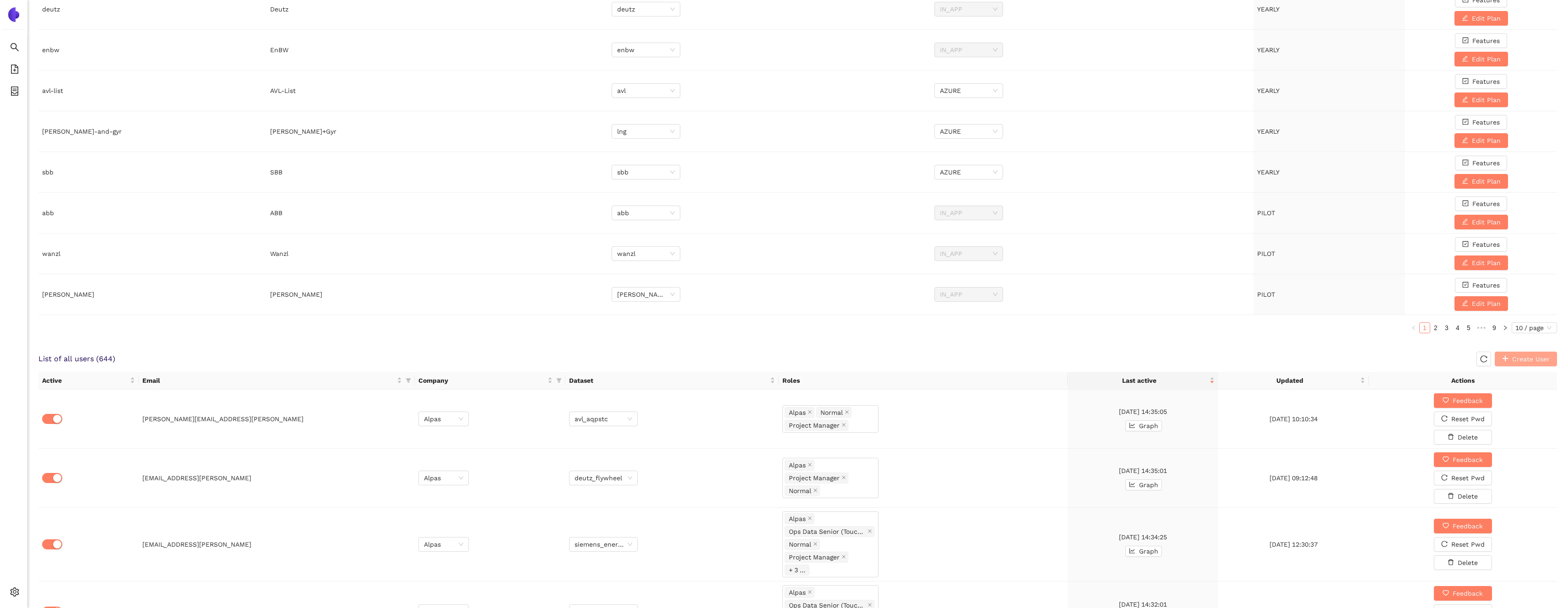 click on "Create User" at bounding box center [1531, 359] 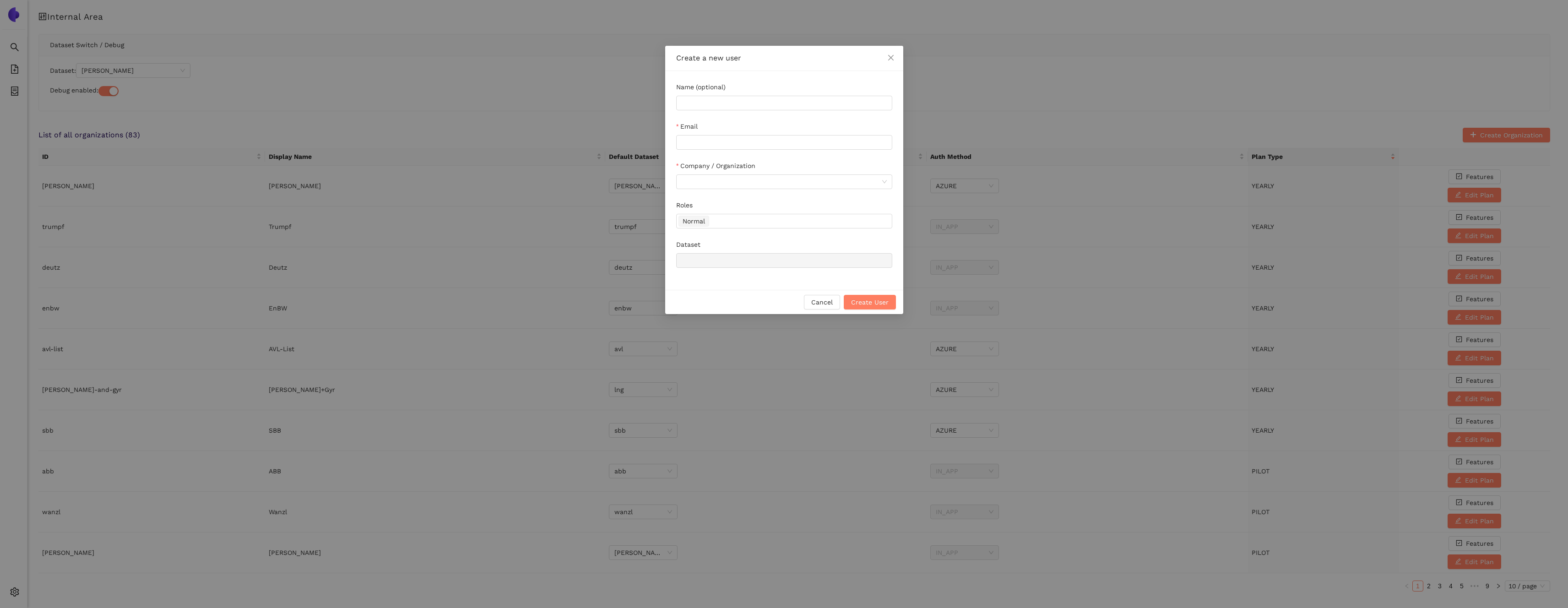 scroll, scrollTop: 0, scrollLeft: 0, axis: both 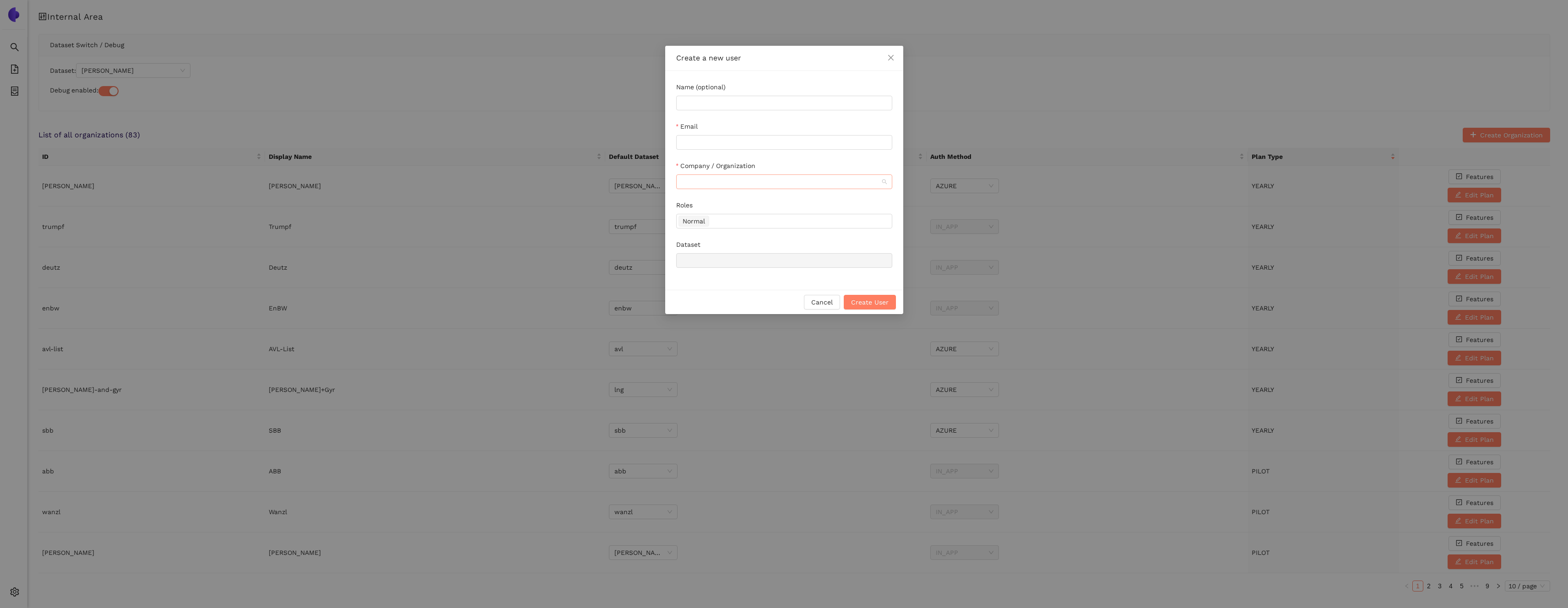 click on "Company / Organization" at bounding box center (781, 182) 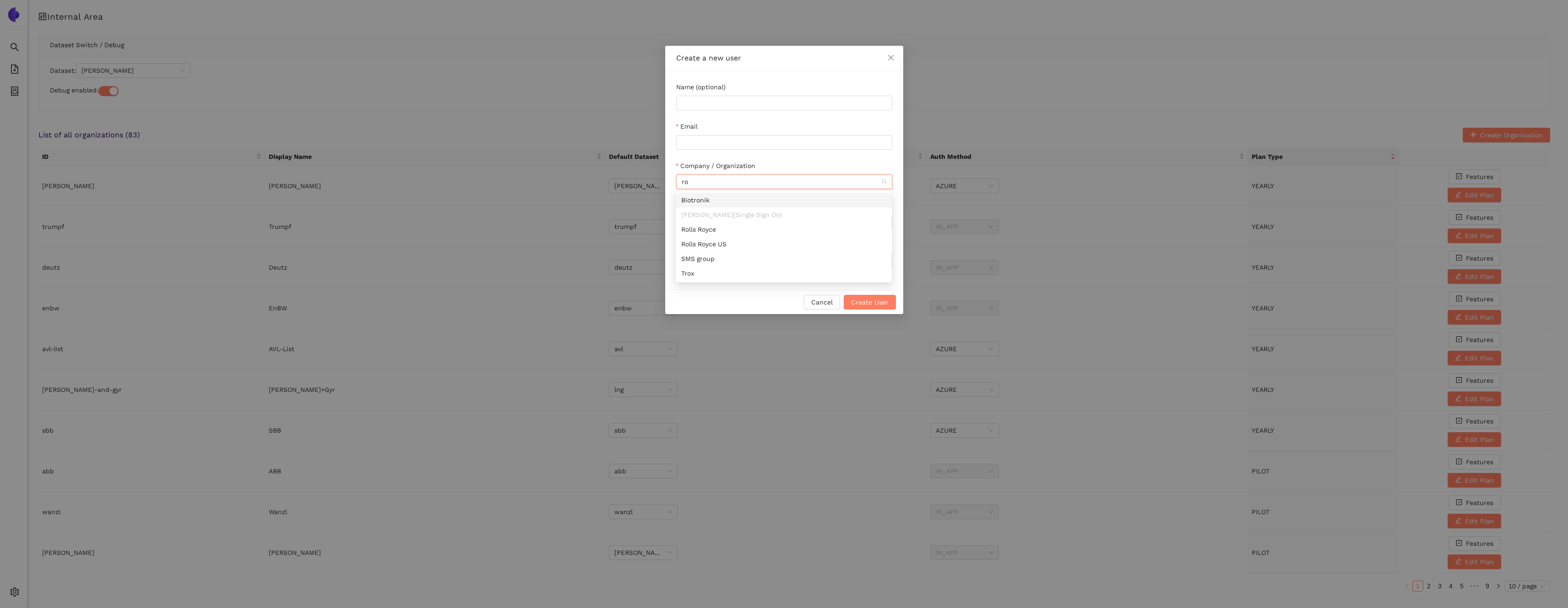 type on "rol" 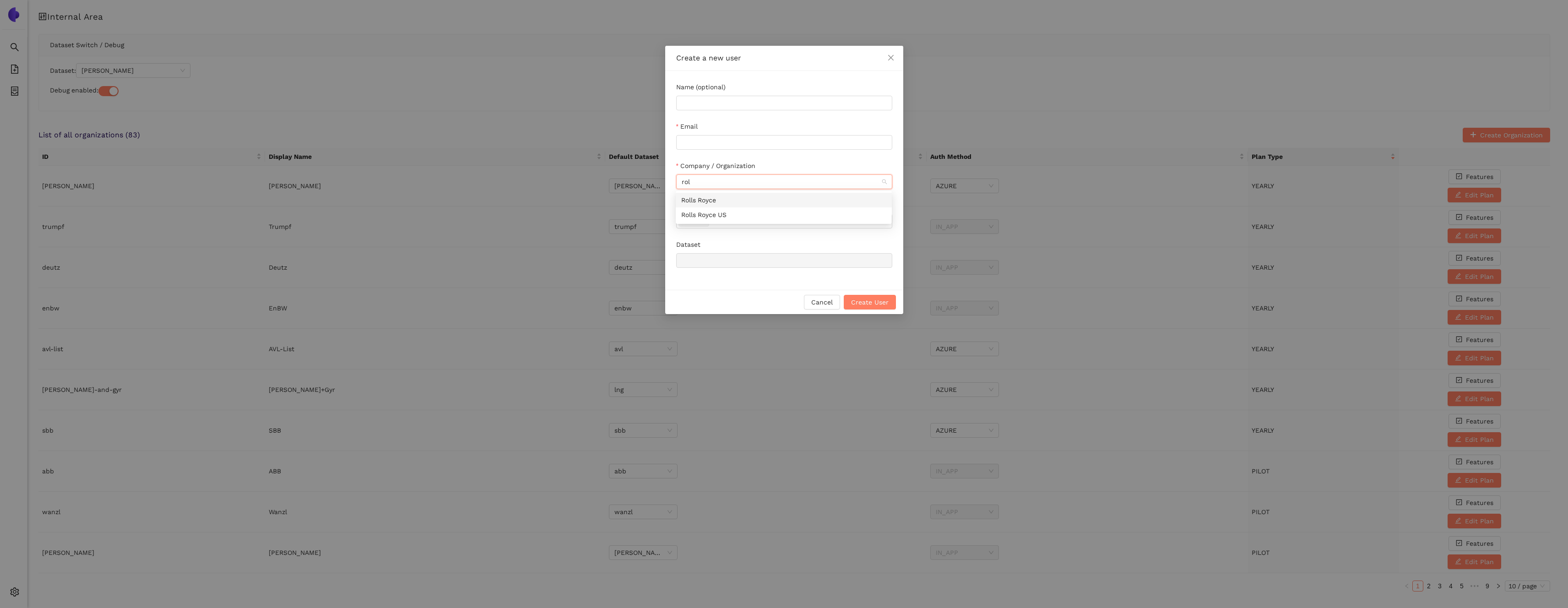 click on "Rolls Royce" at bounding box center (784, 200) 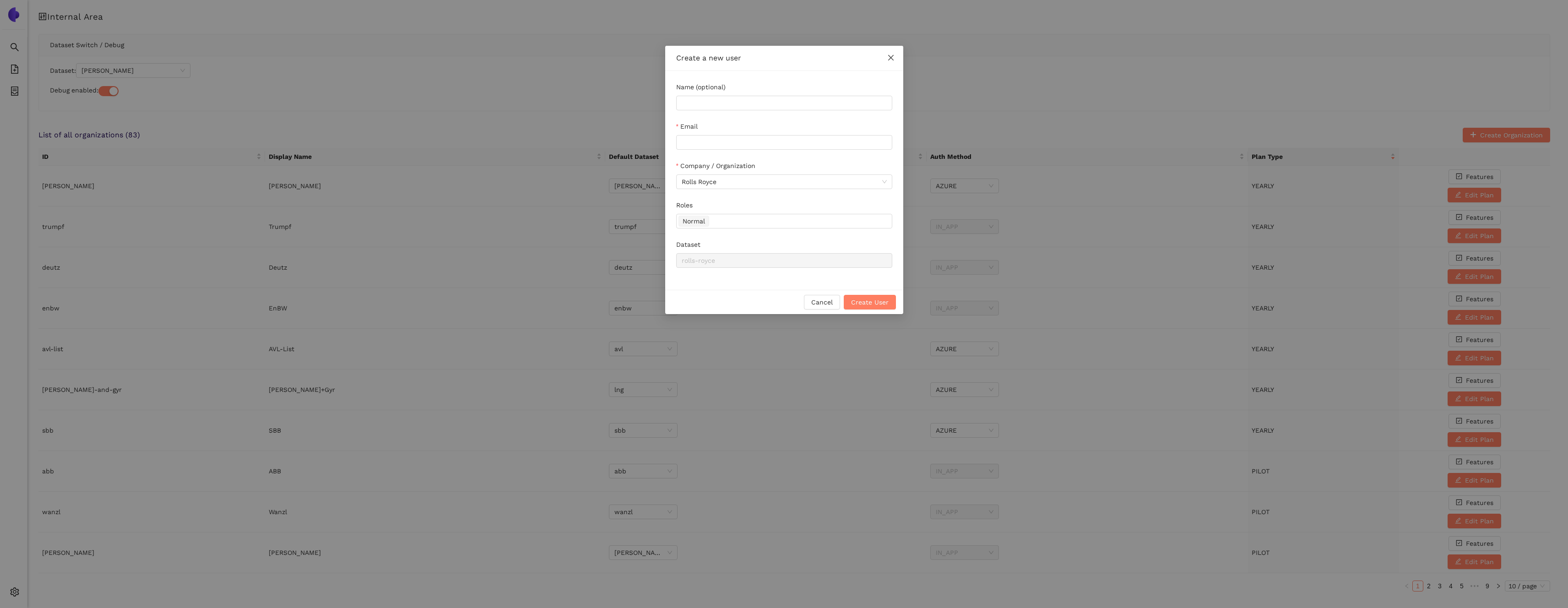 click 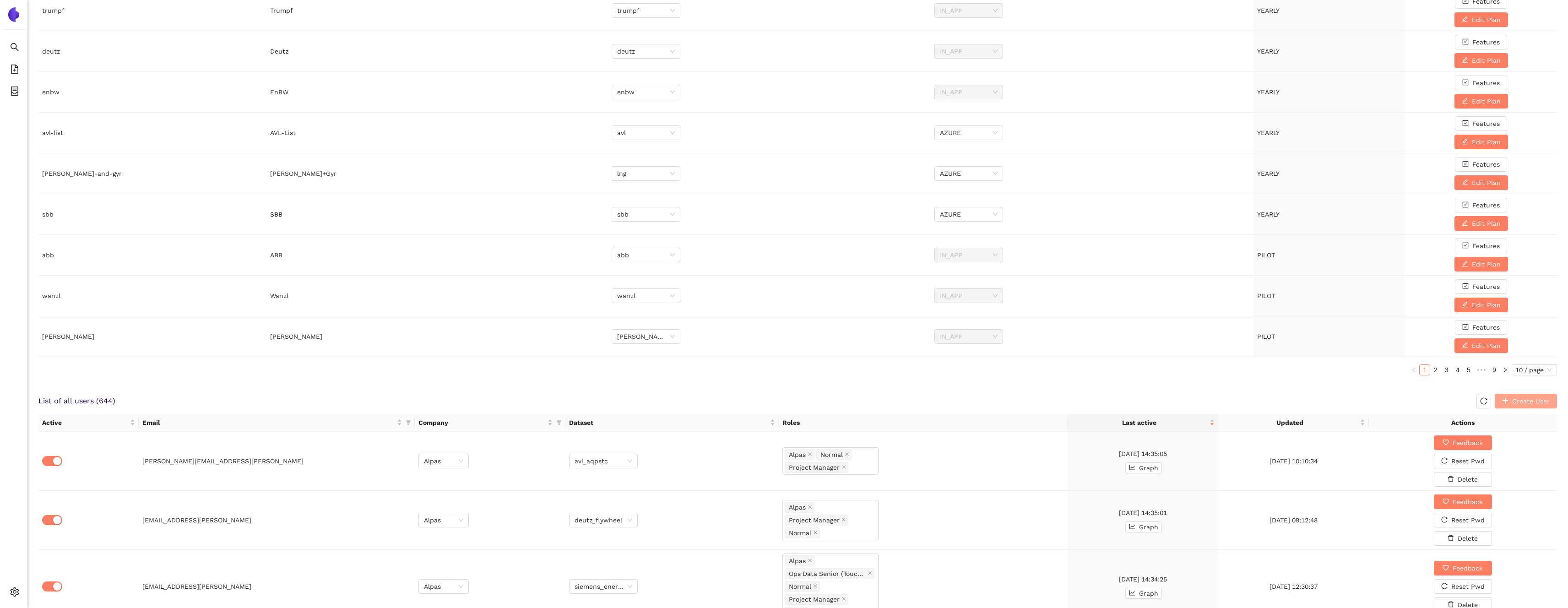 scroll, scrollTop: 434, scrollLeft: 0, axis: vertical 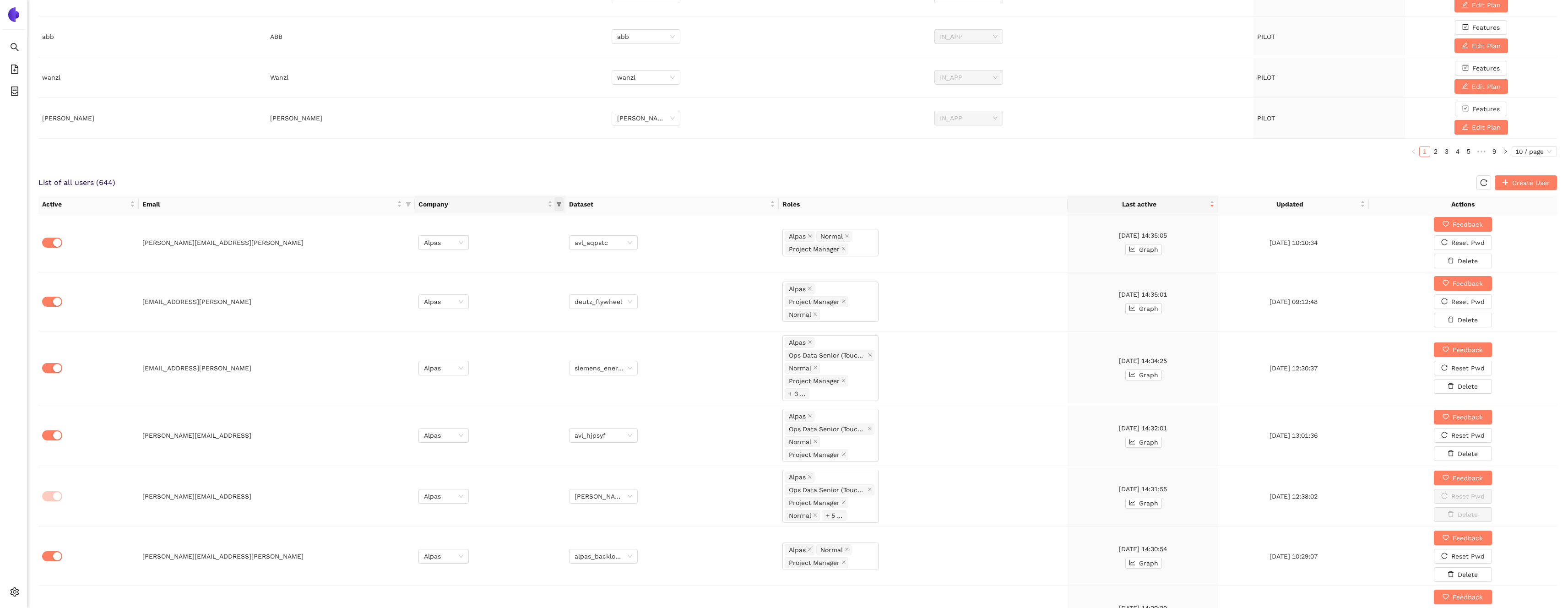 click 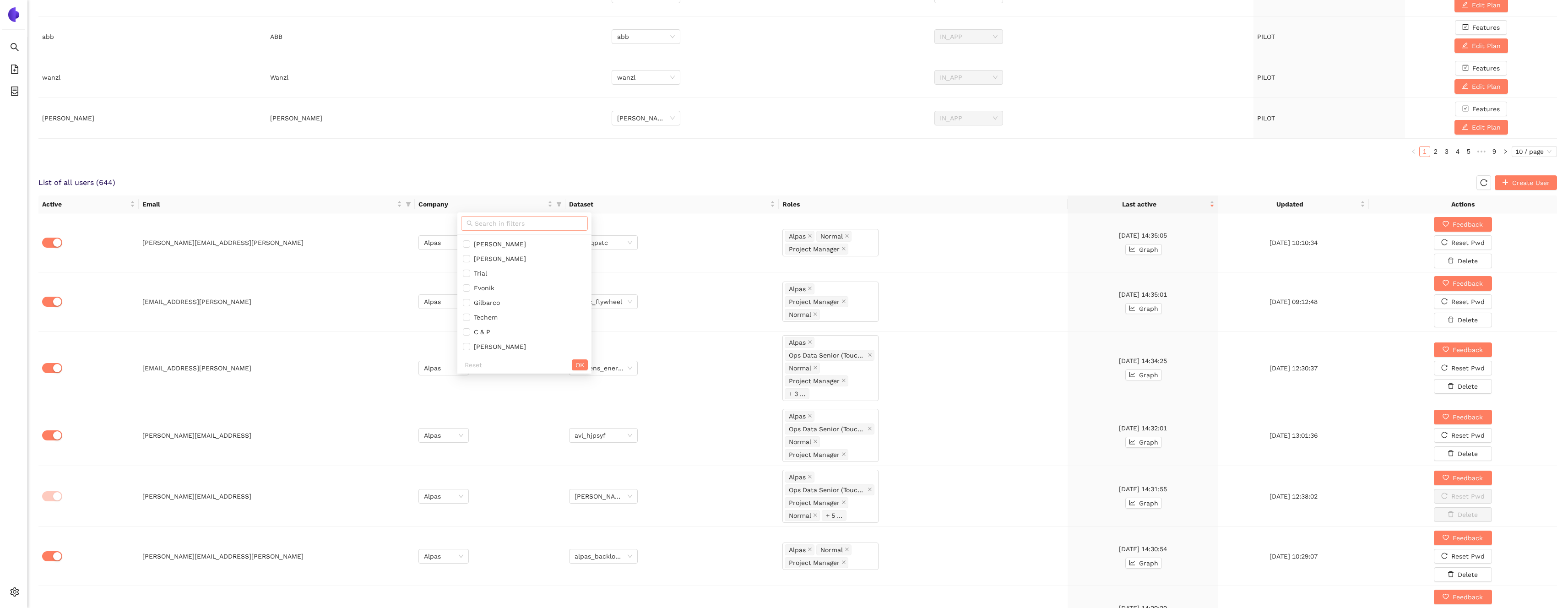 click at bounding box center (528, 223) 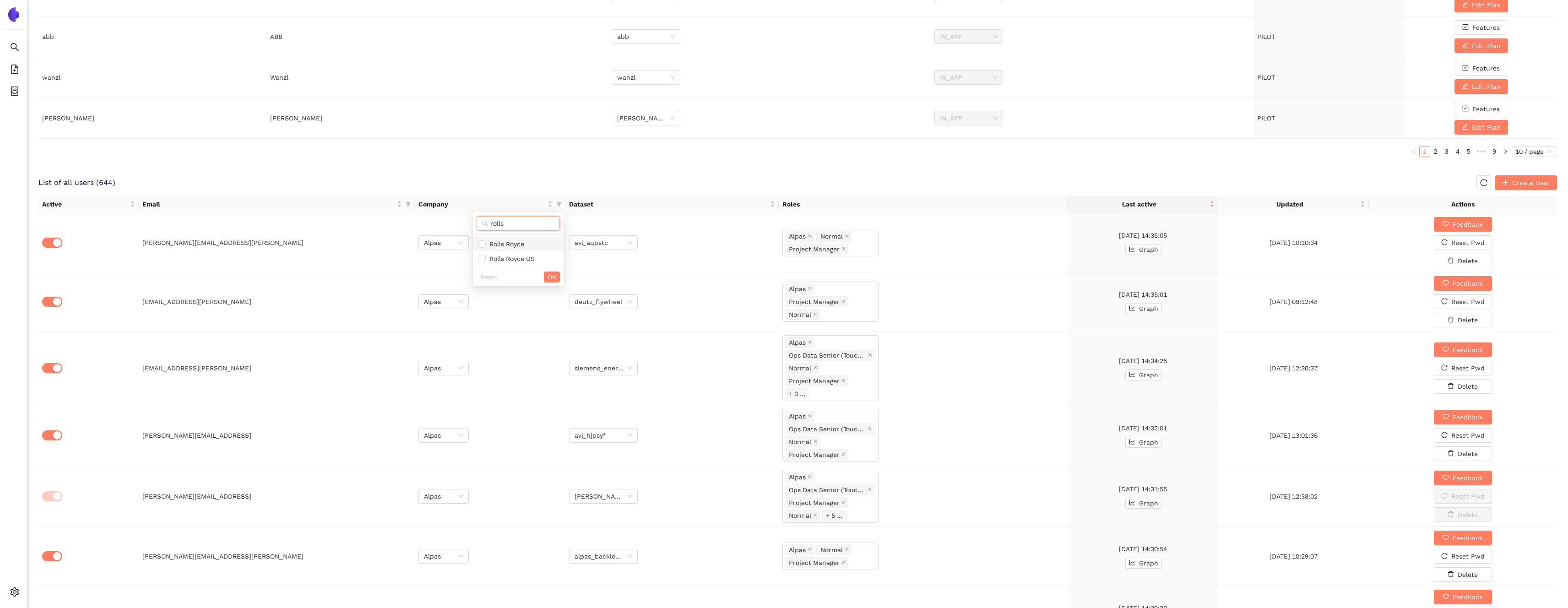 type on "rolls" 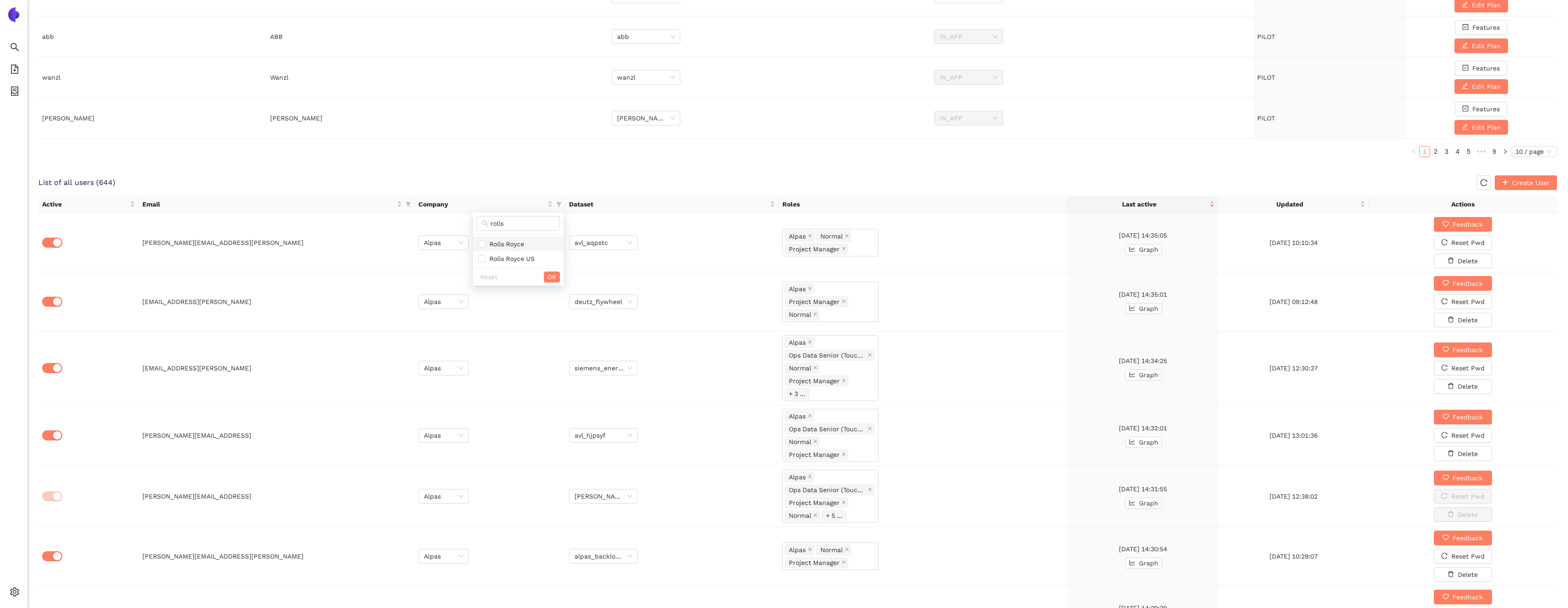 click on "Rolls Royce" at bounding box center [518, 244] 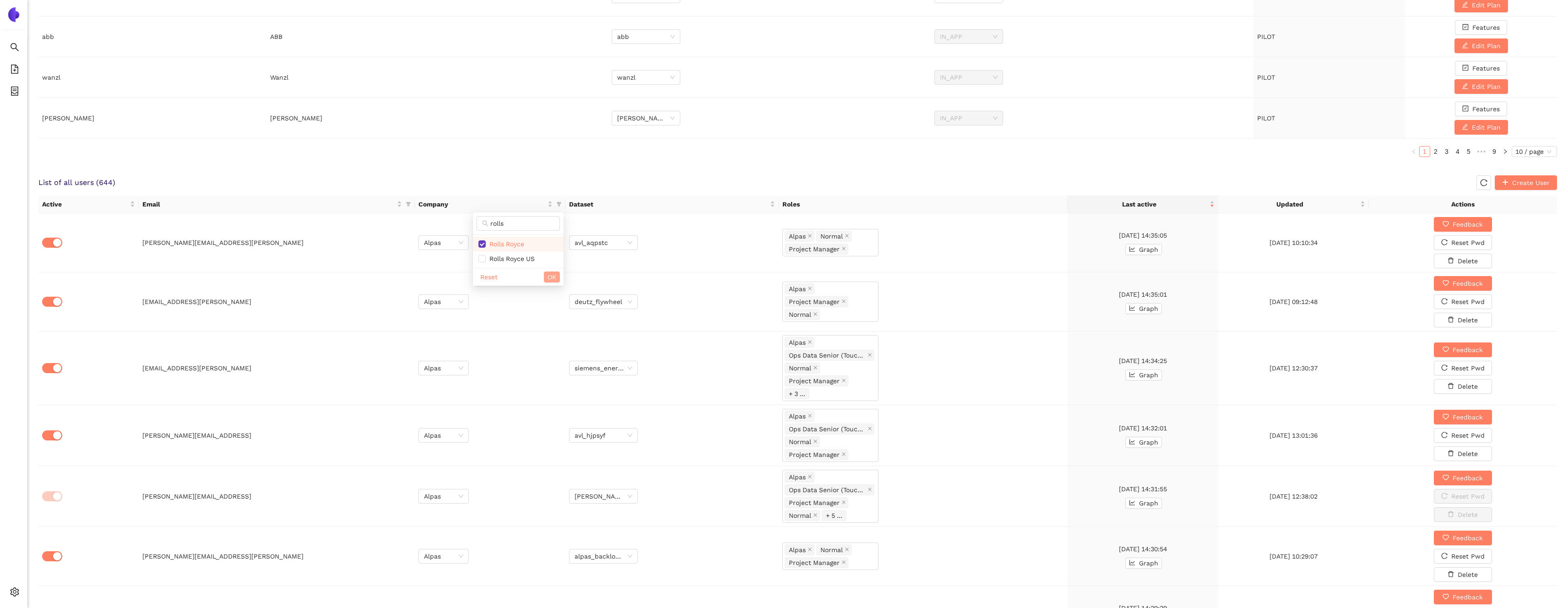 click on "OK" at bounding box center (552, 277) 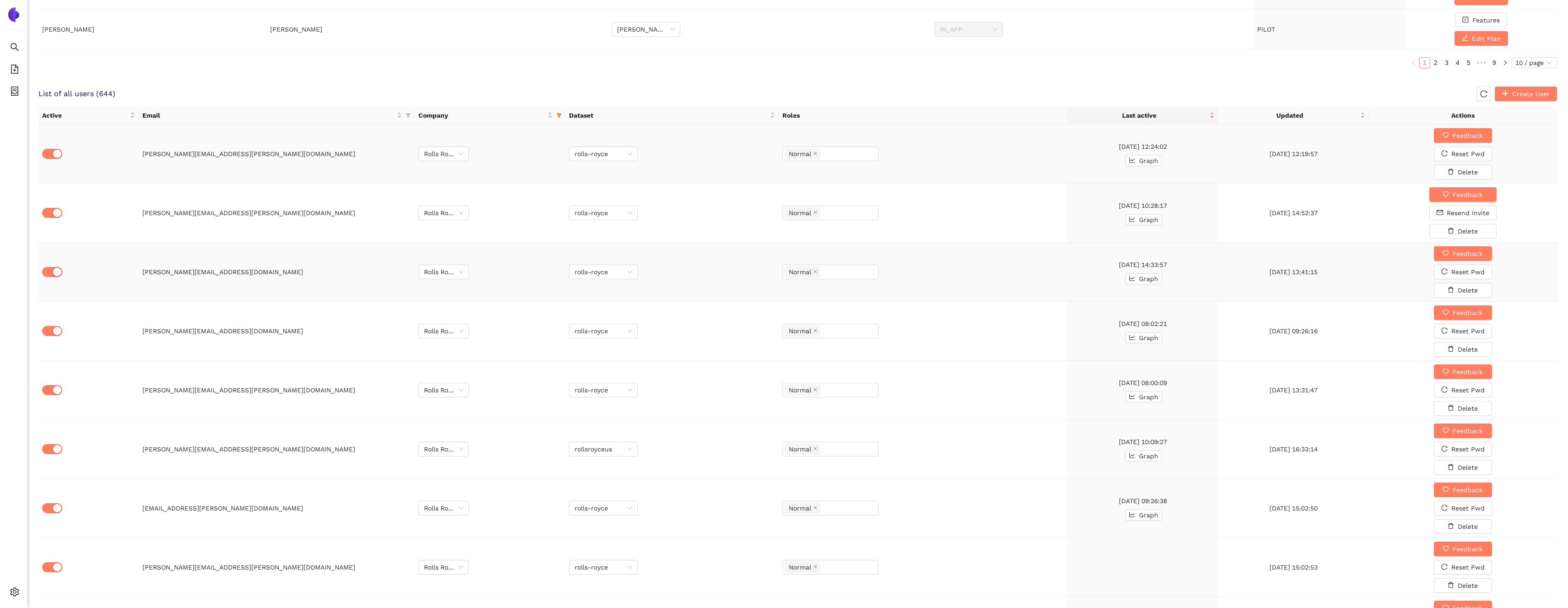 scroll, scrollTop: 523, scrollLeft: 0, axis: vertical 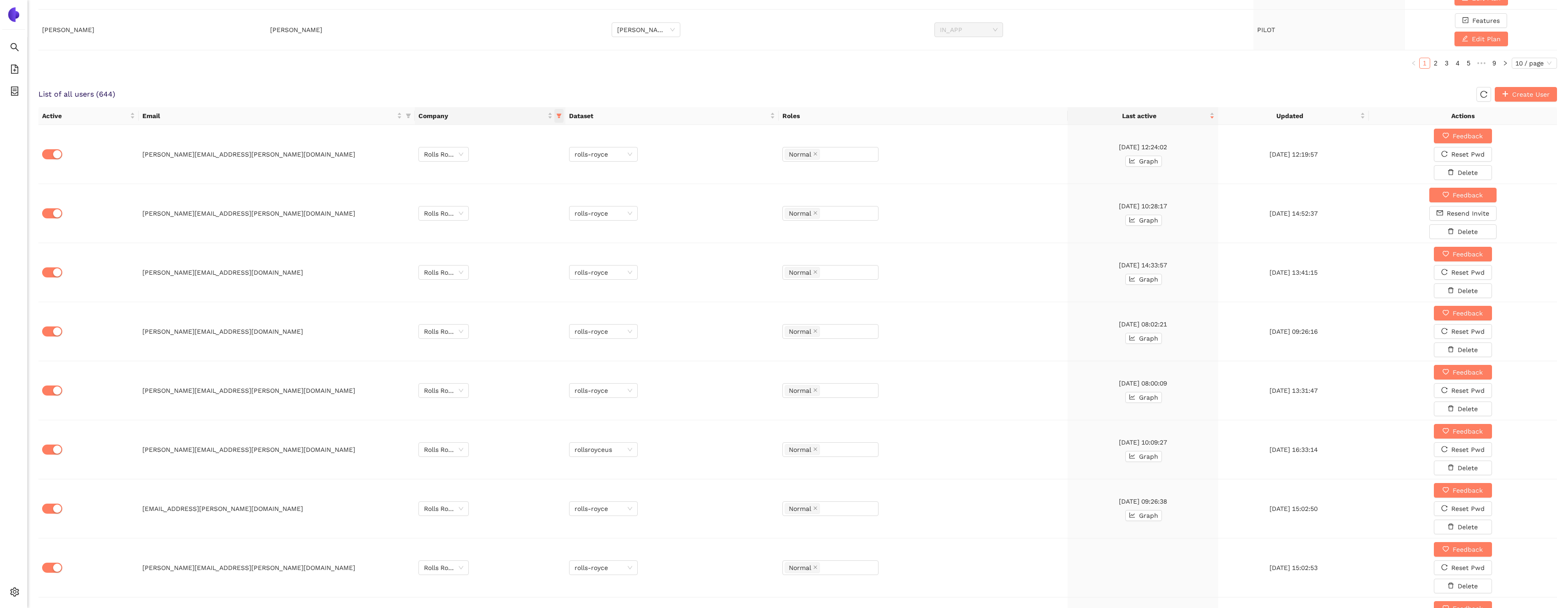 click 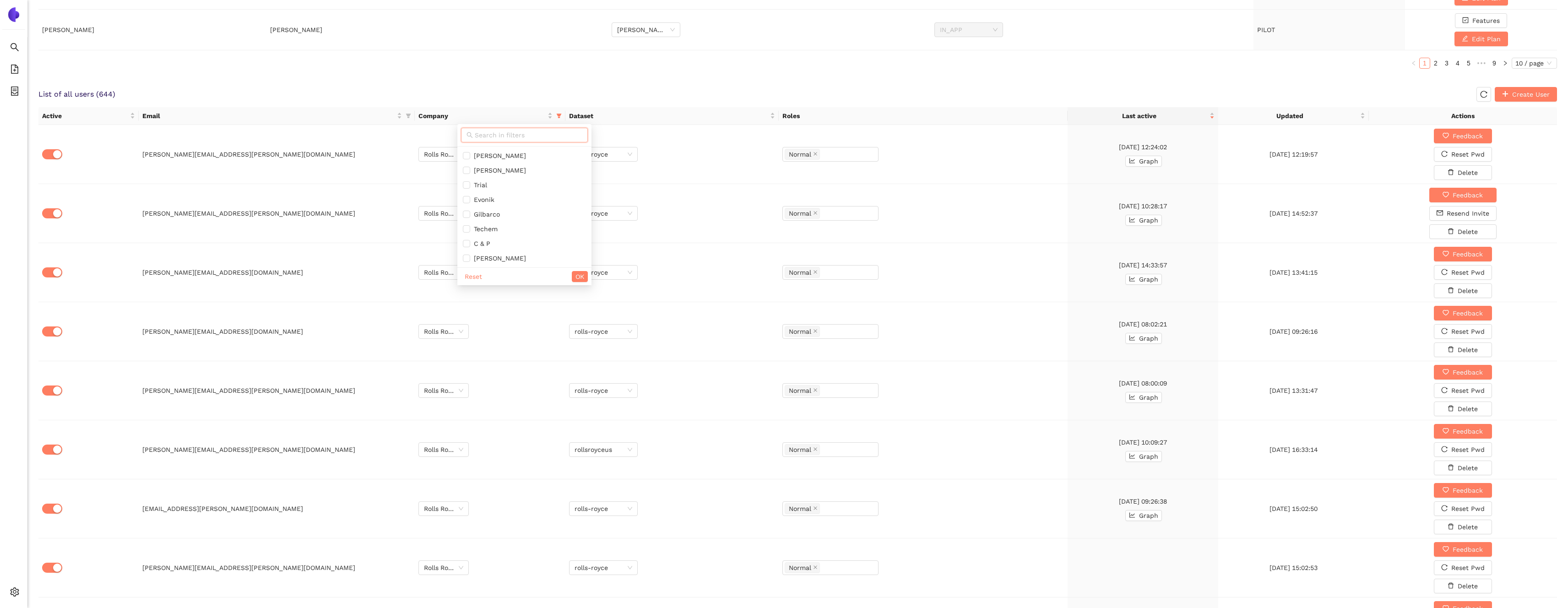 click at bounding box center [528, 135] 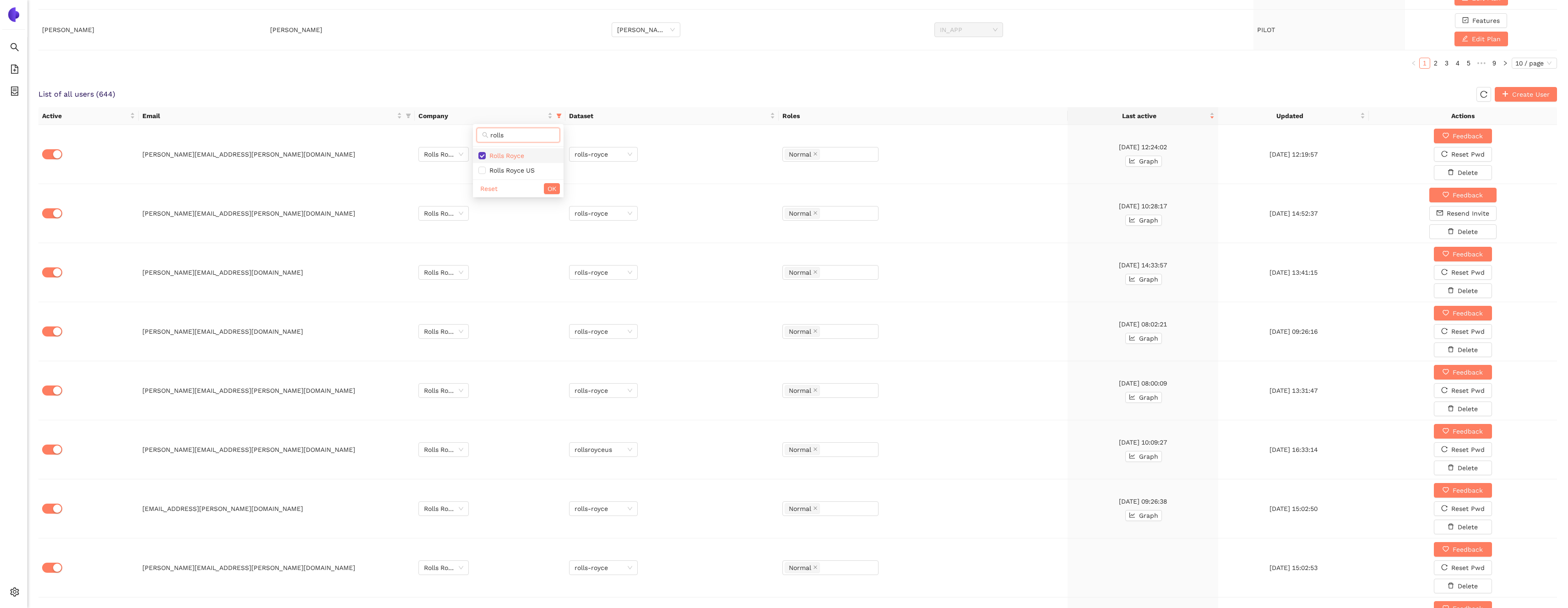 type on "rolls" 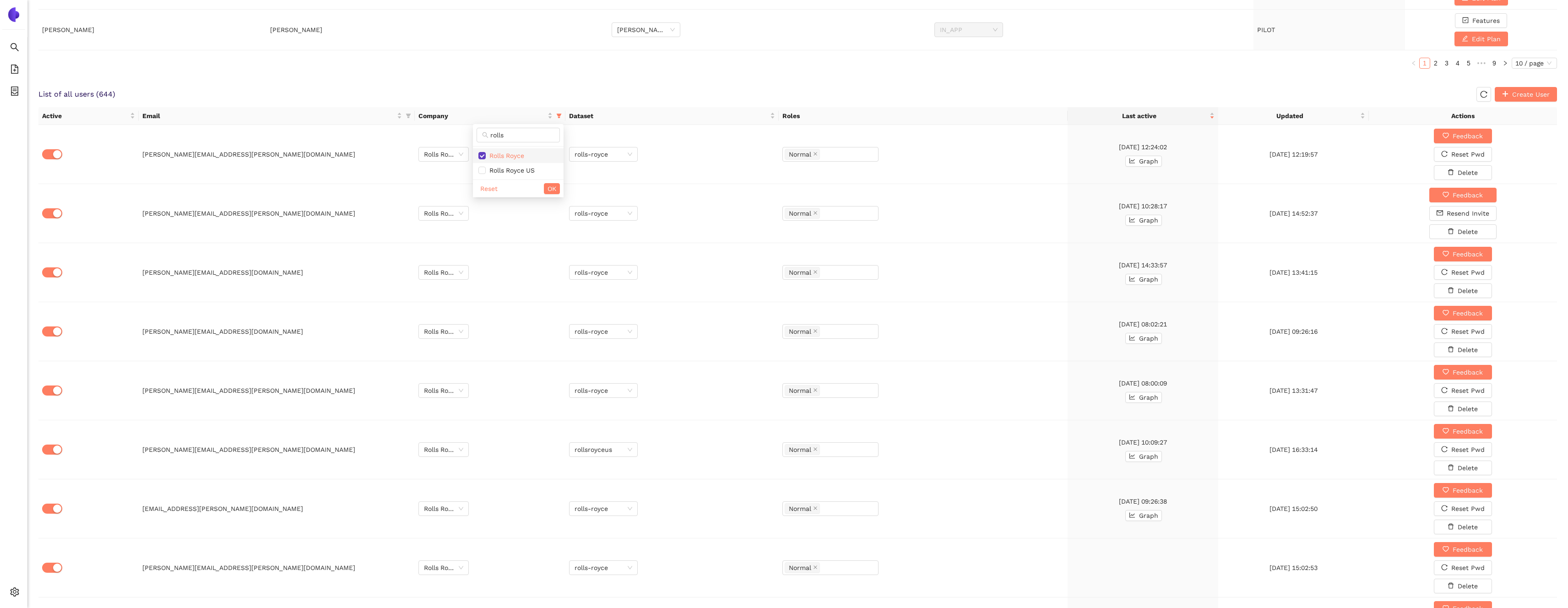 click on "Rolls Royce" at bounding box center [505, 156] 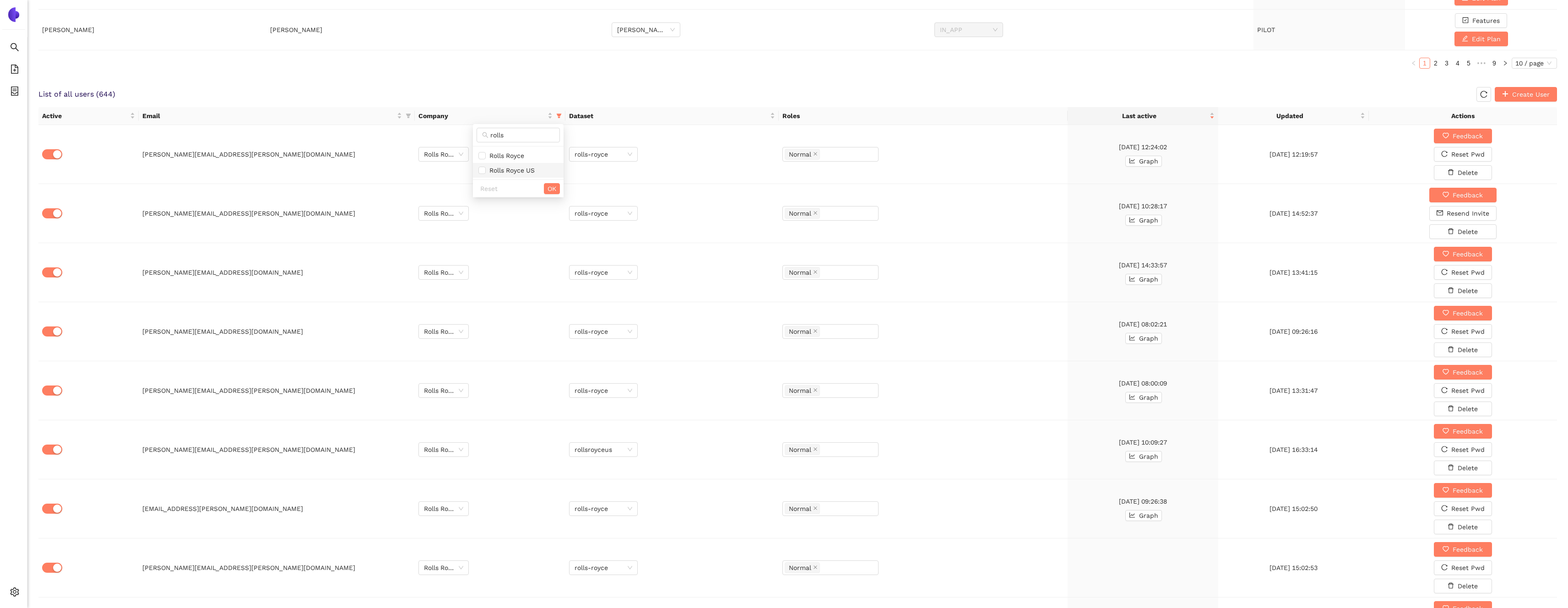 click on "Rolls Royce US" at bounding box center [510, 170] 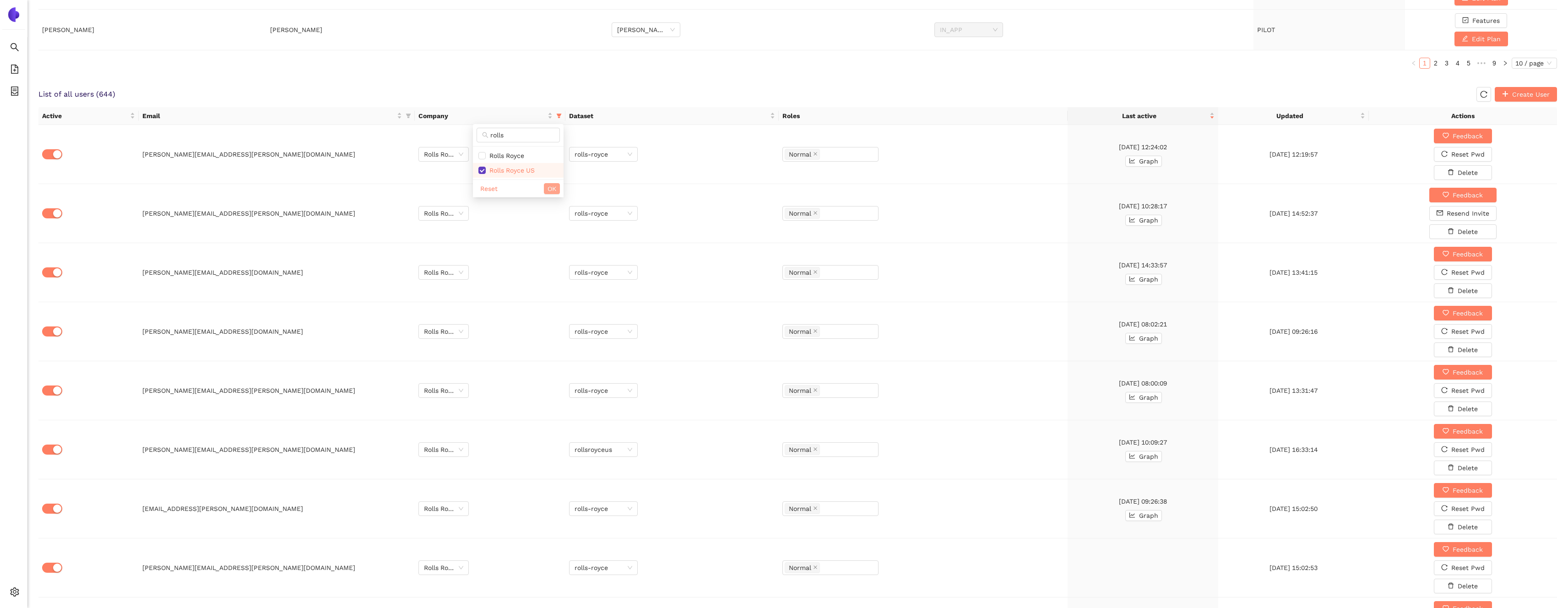 click on "OK" at bounding box center [552, 189] 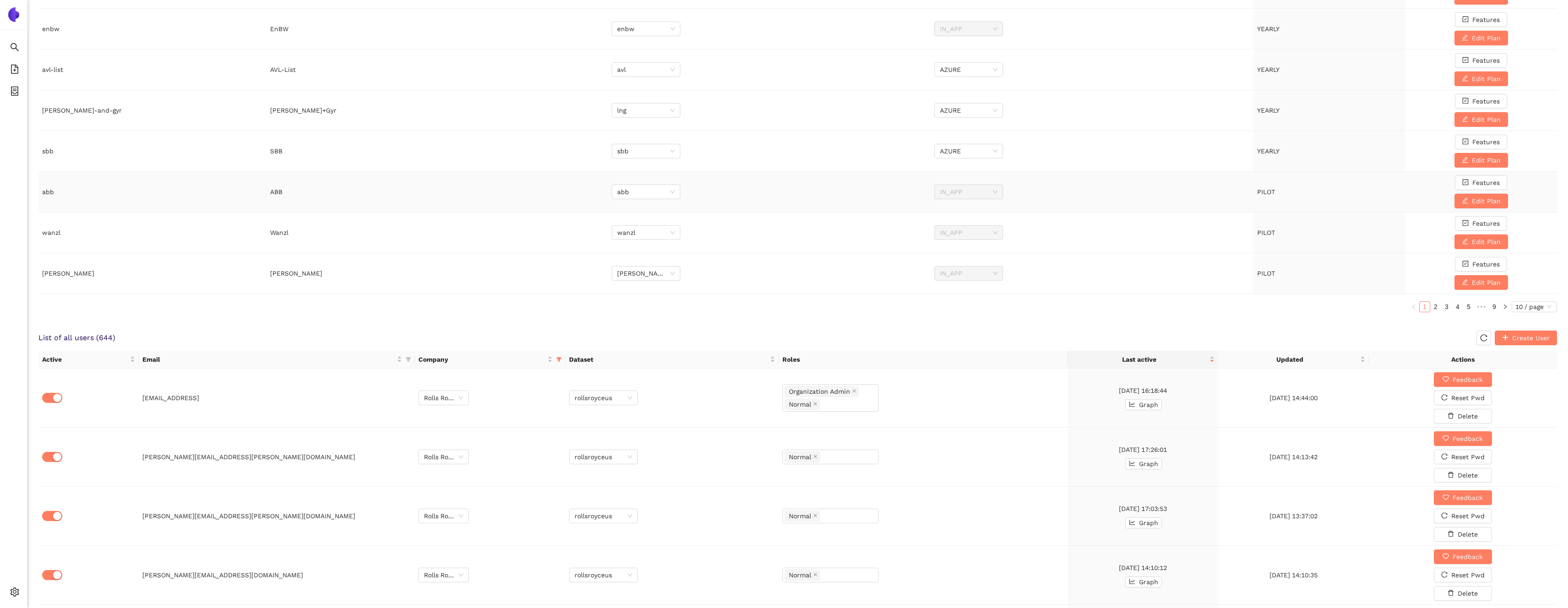 scroll, scrollTop: 544, scrollLeft: 0, axis: vertical 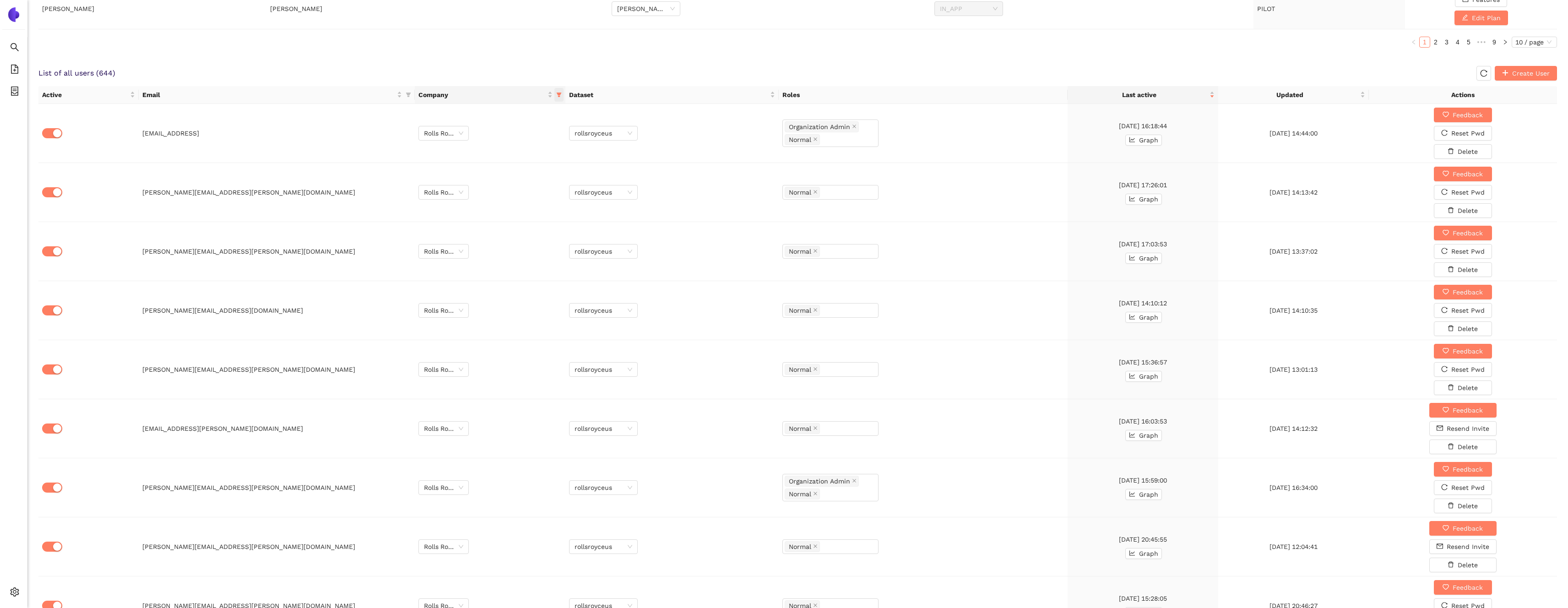 click 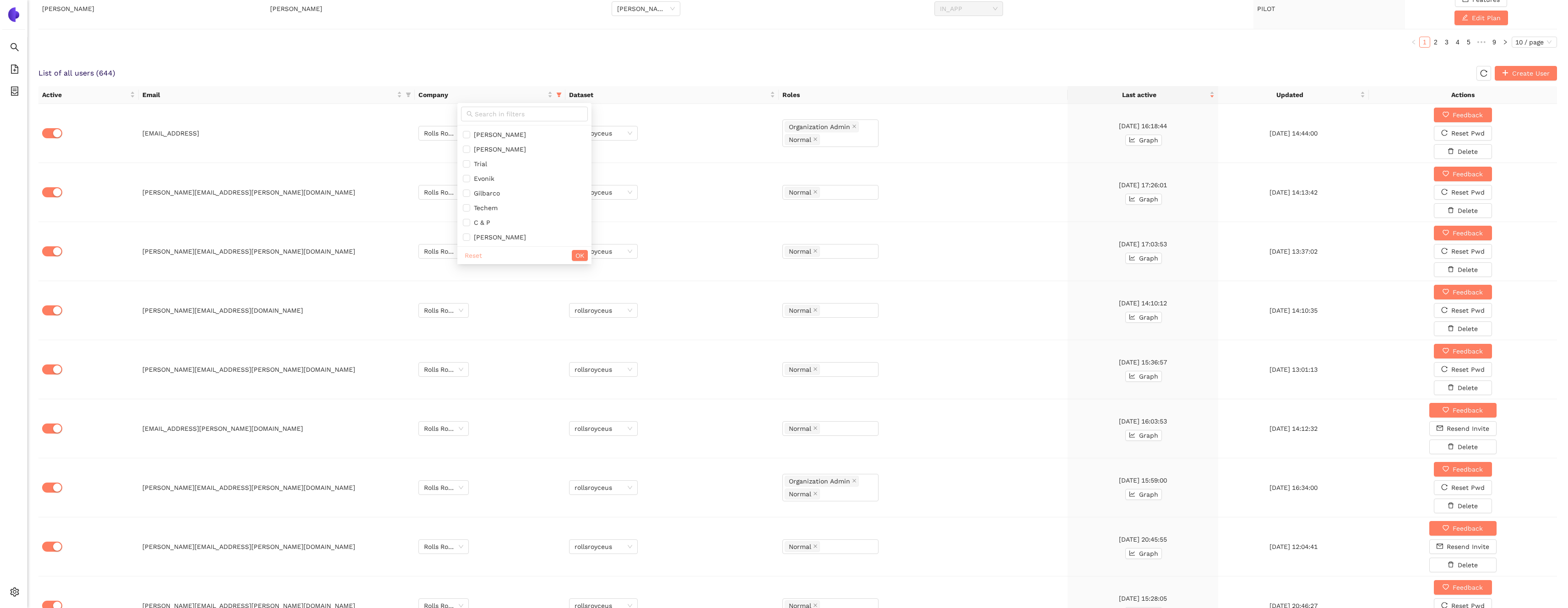 click on "Reset" at bounding box center [473, 255] 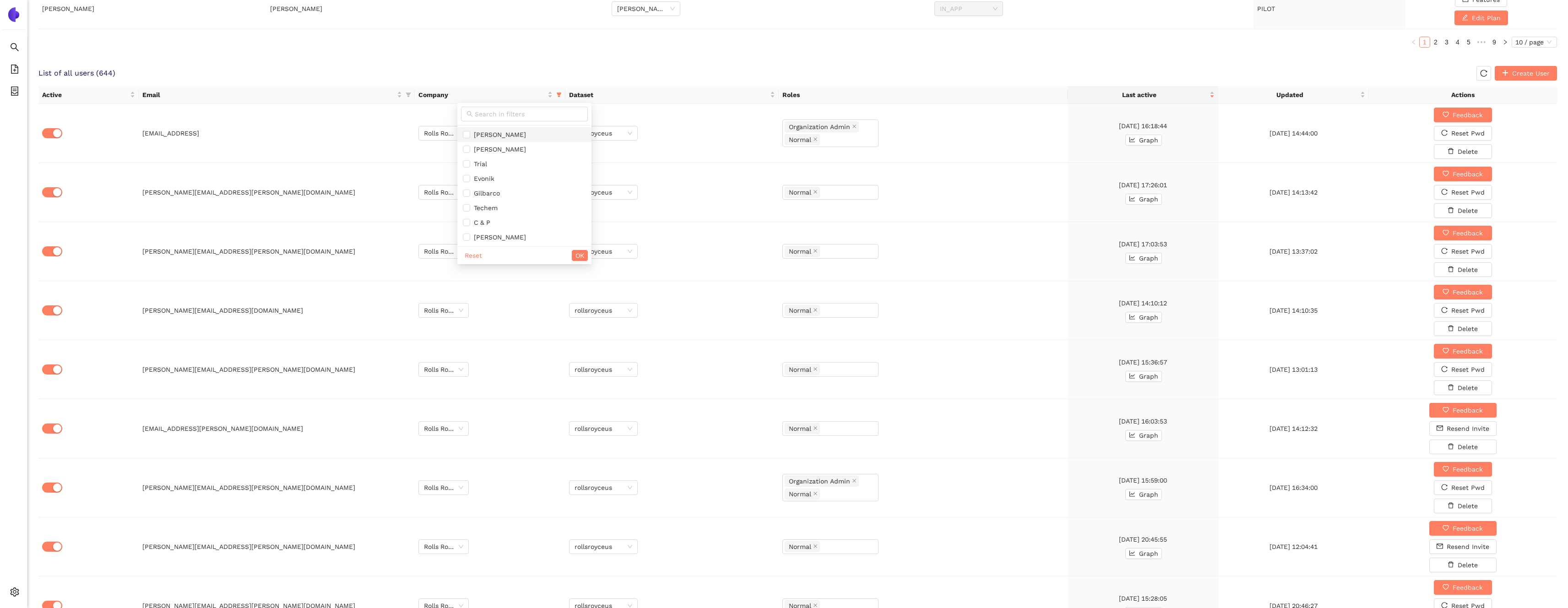 checkbox on "false" 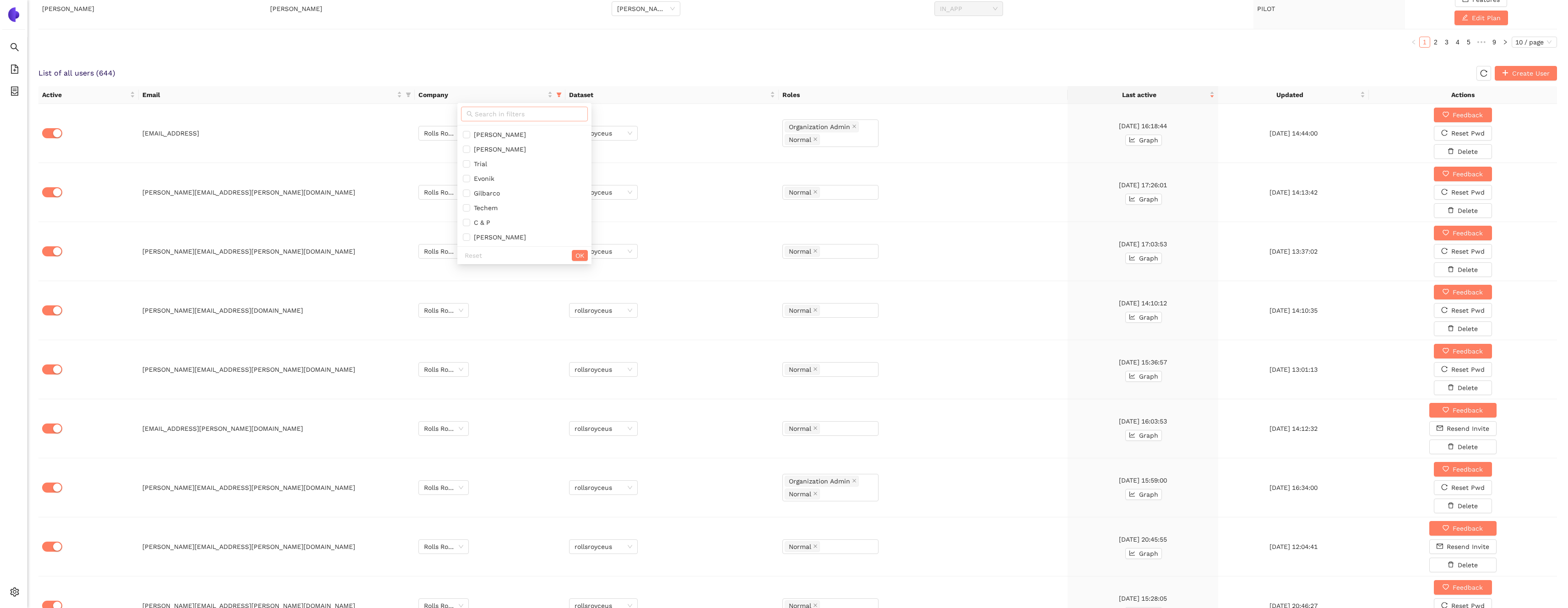 click at bounding box center [528, 114] 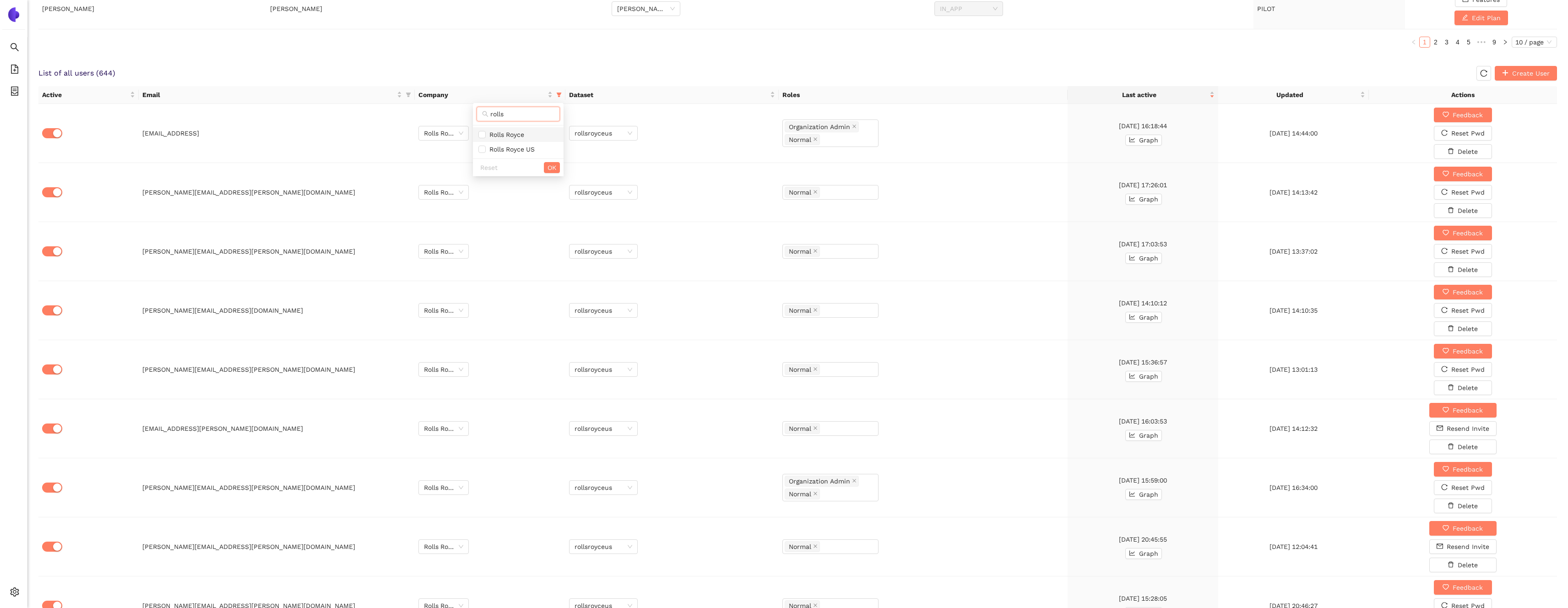 type on "rolls" 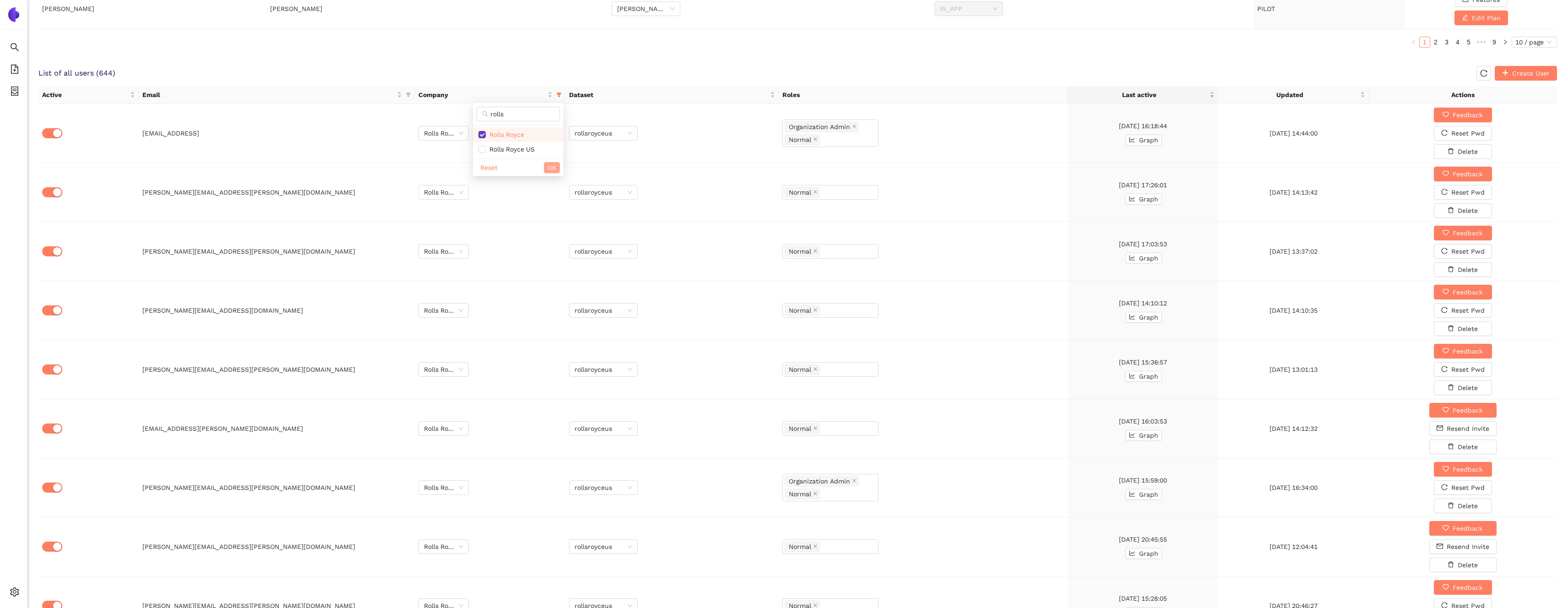 click on "OK" at bounding box center [552, 168] 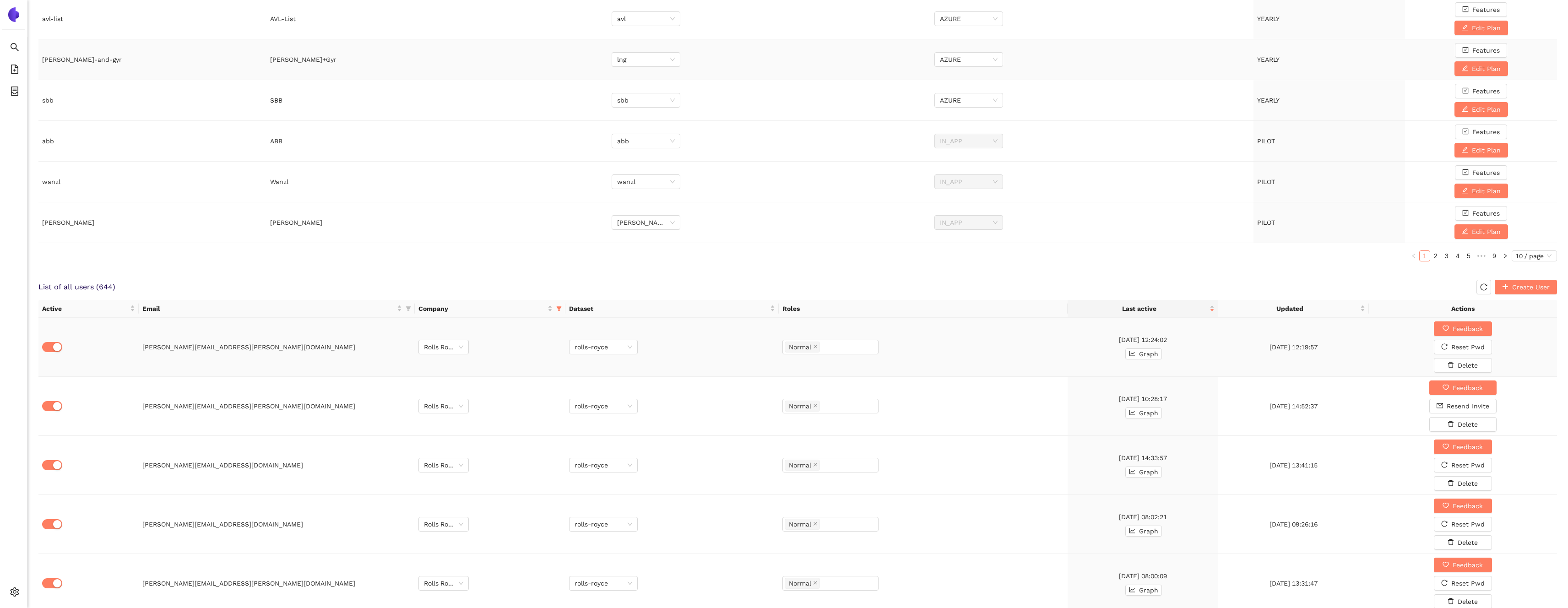 scroll, scrollTop: 342, scrollLeft: 0, axis: vertical 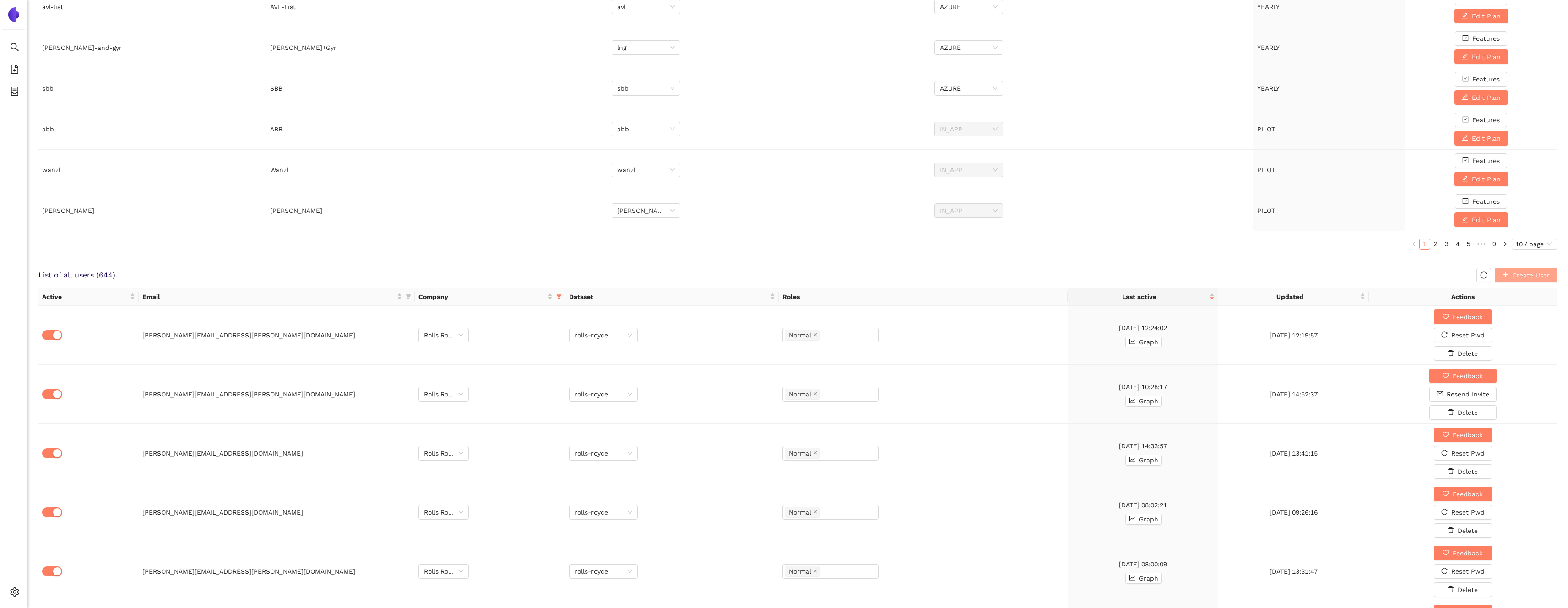 click on "Create User" at bounding box center [1526, 275] 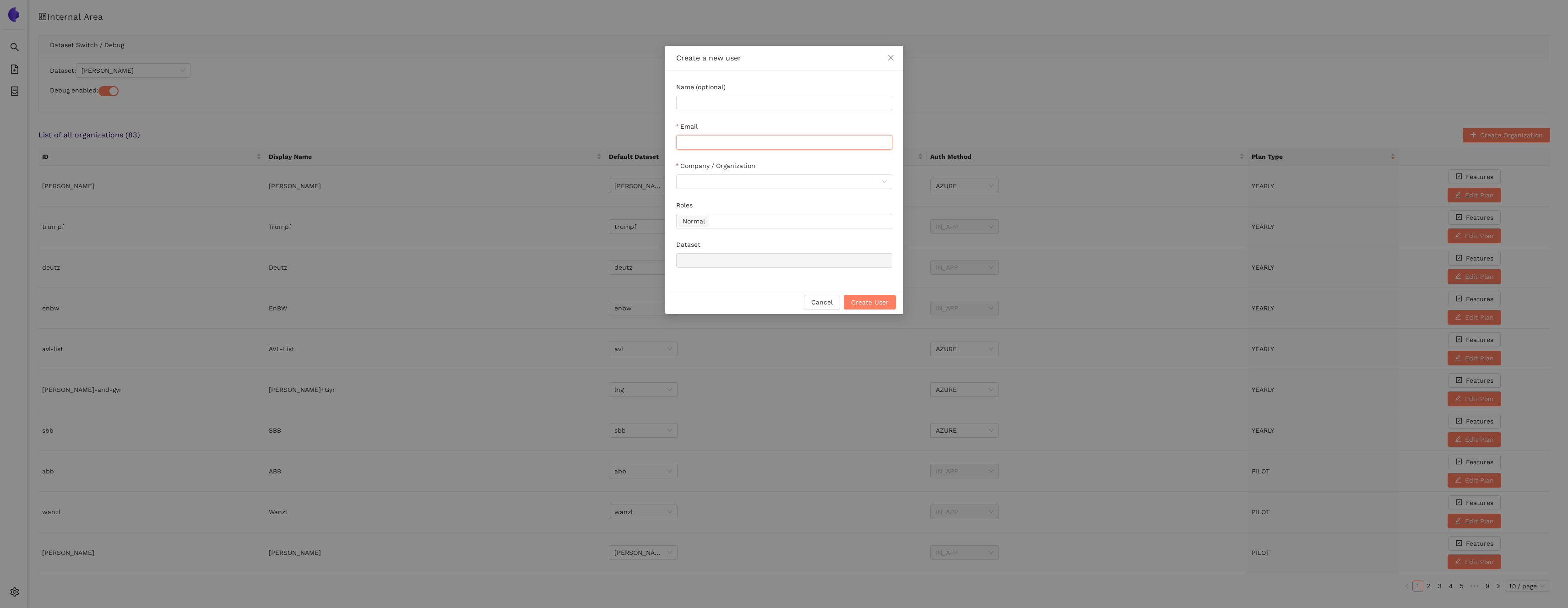 click on "Email" at bounding box center (784, 142) 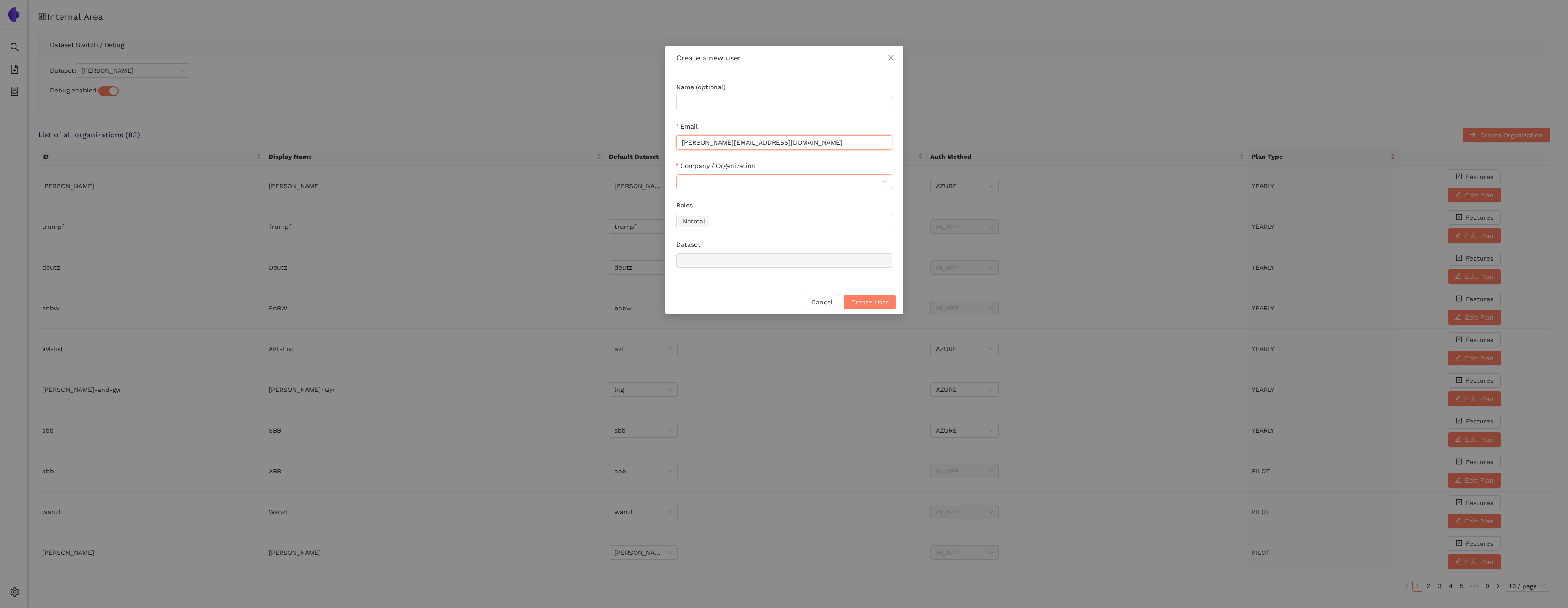 click at bounding box center (784, 182) 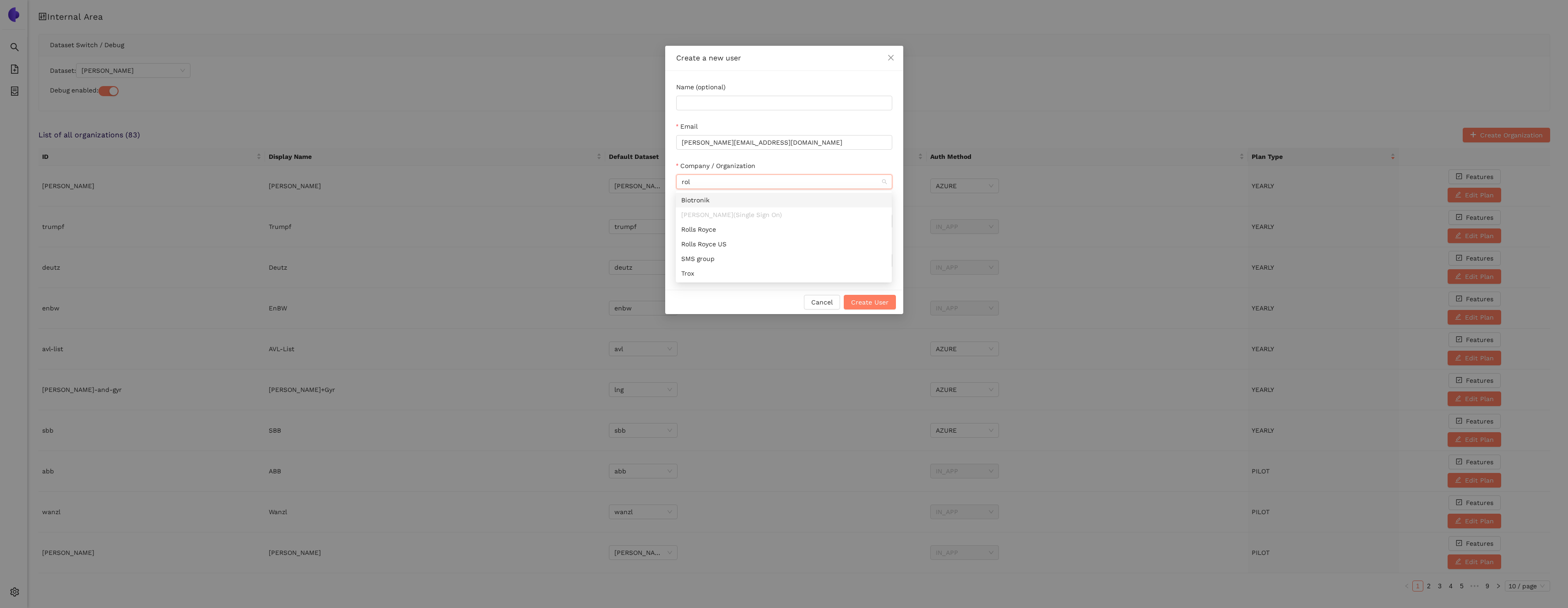 type on "roll" 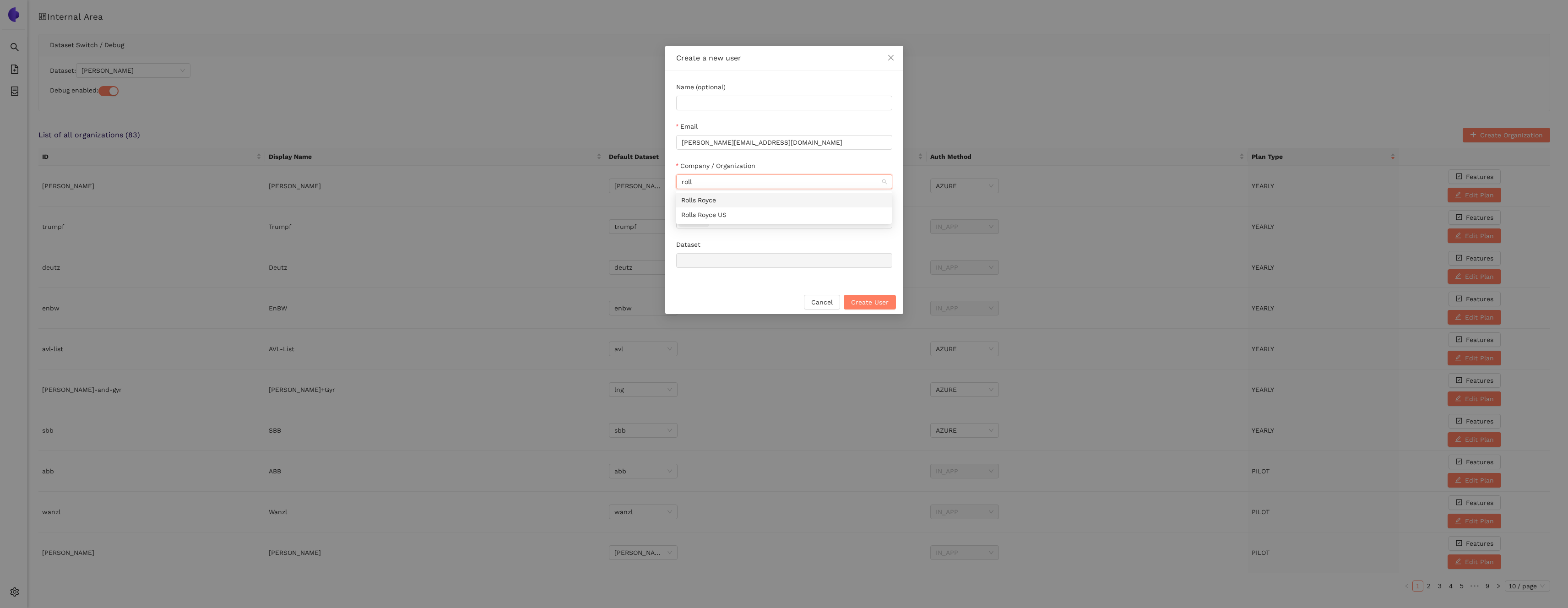 click on "Rolls Royce" at bounding box center (784, 200) 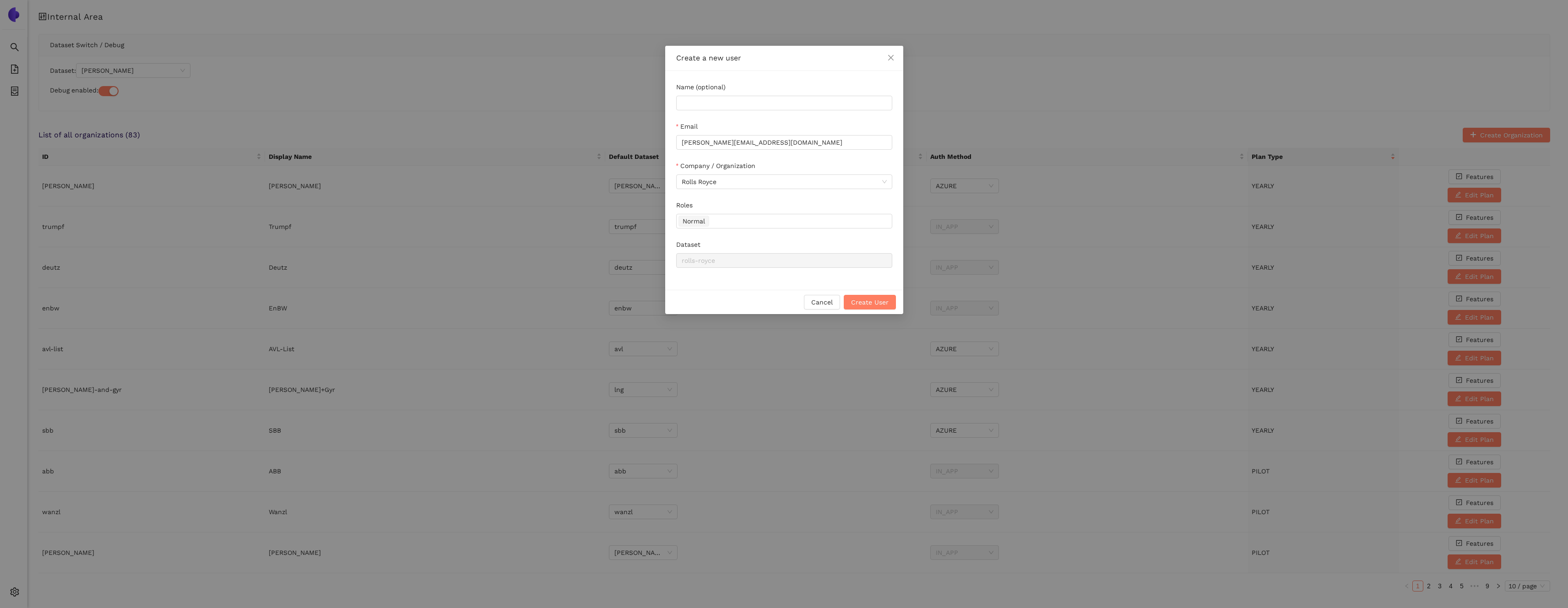 click on "Name (optional) Email sven.kohout@ps.rolls-royce.com Company / Organization Rolls Royce Roles Normal   Dataset rolls-royce" at bounding box center (784, 180) 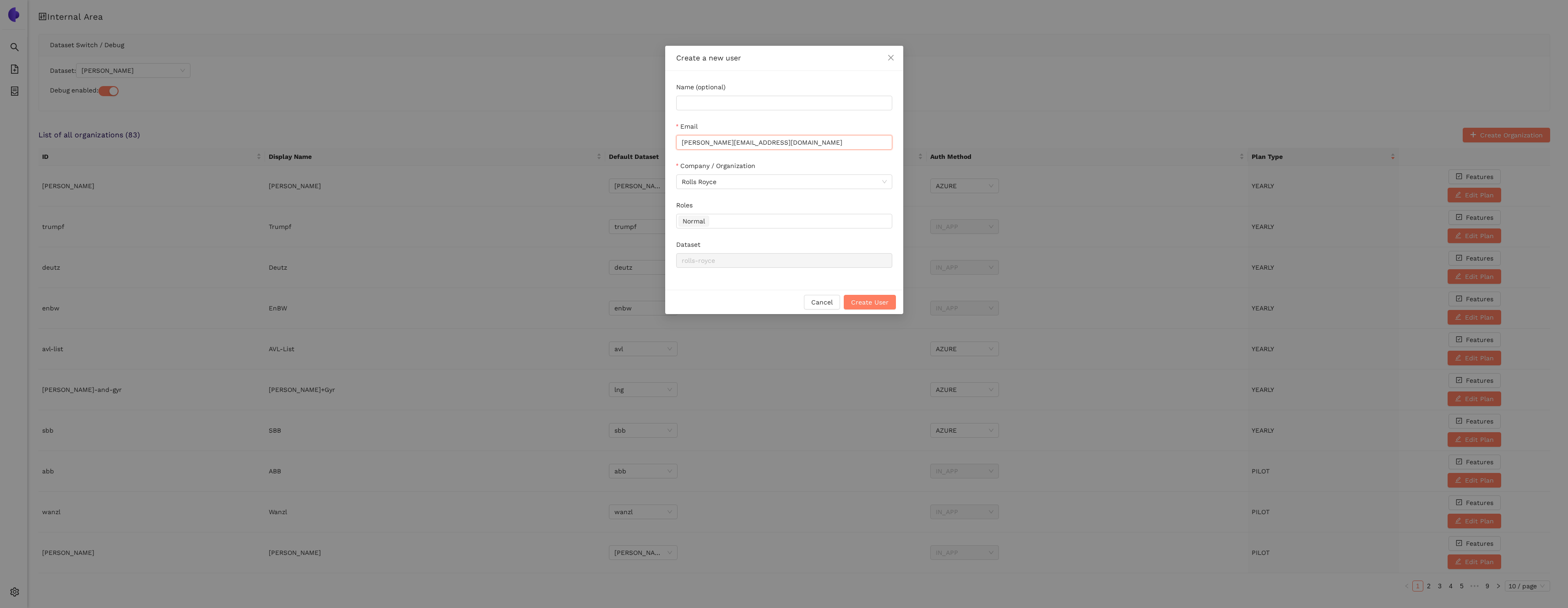 drag, startPoint x: 720, startPoint y: 145, endPoint x: 682, endPoint y: 143, distance: 38.0526 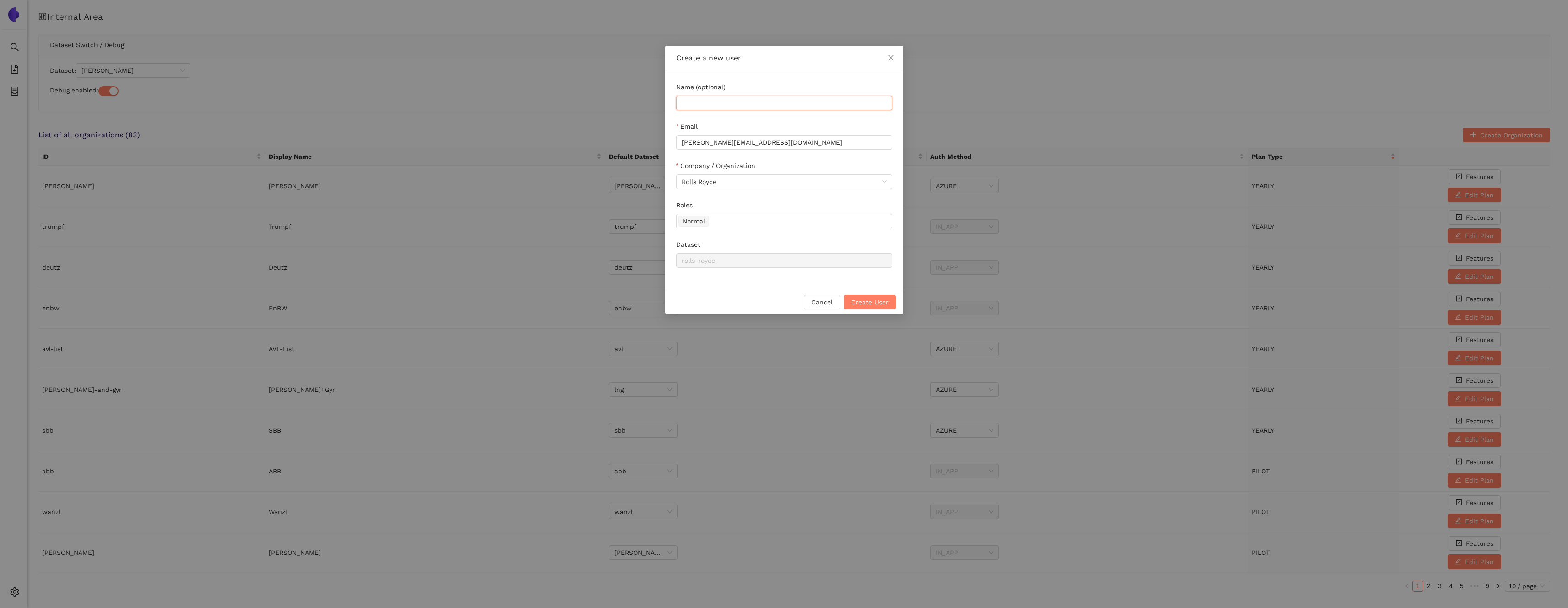 click on "Name (optional)" at bounding box center [784, 103] 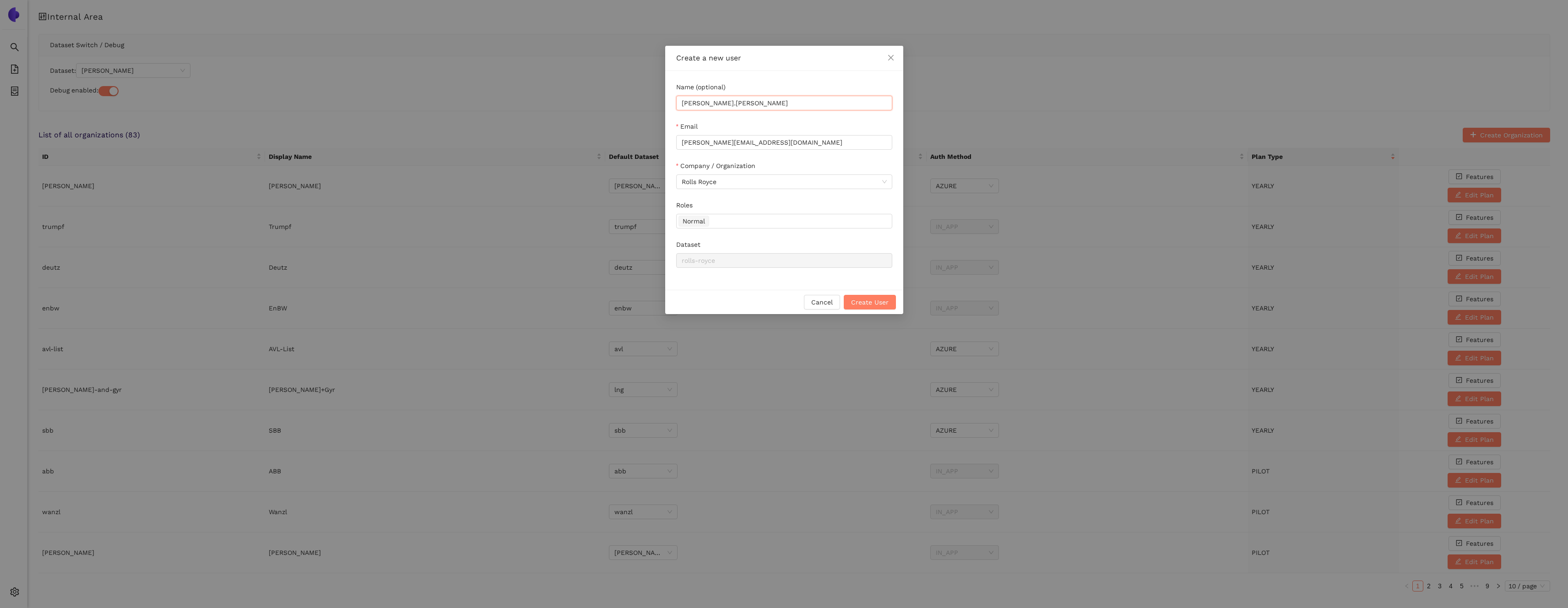 click on "sven.kohout" at bounding box center (784, 103) 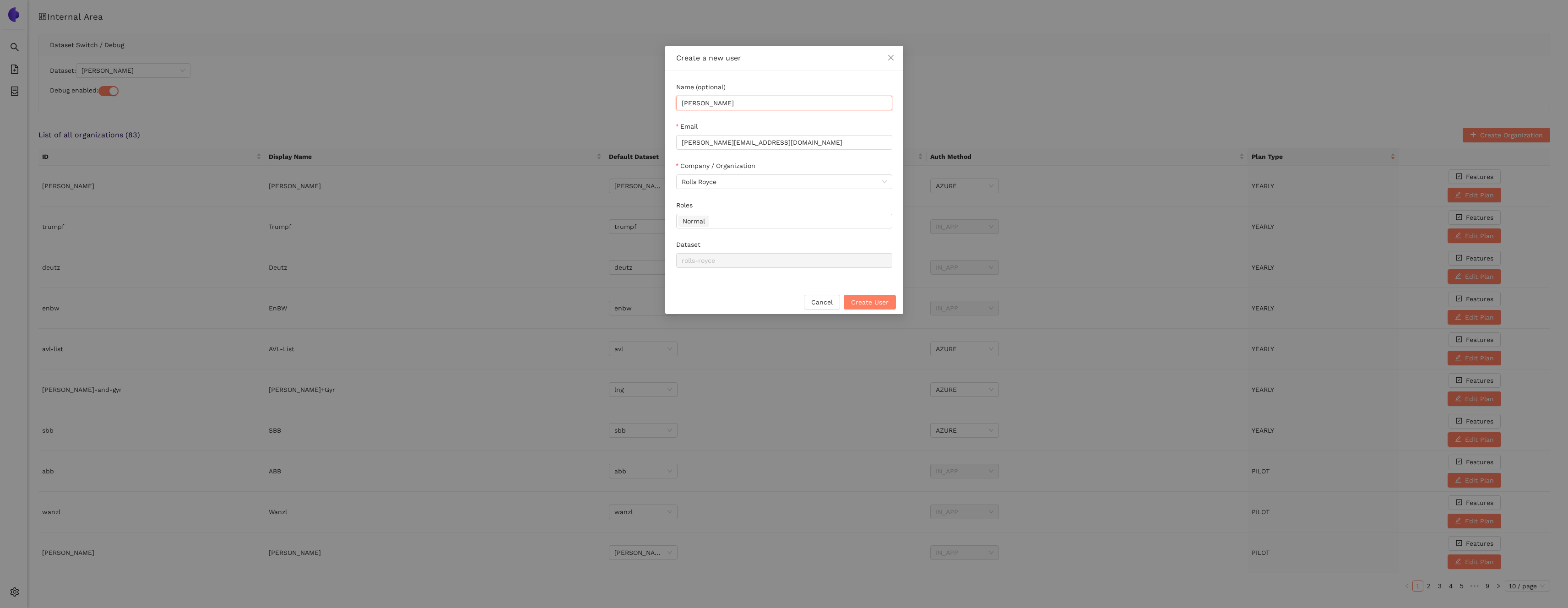 type on "Sven Kohout" 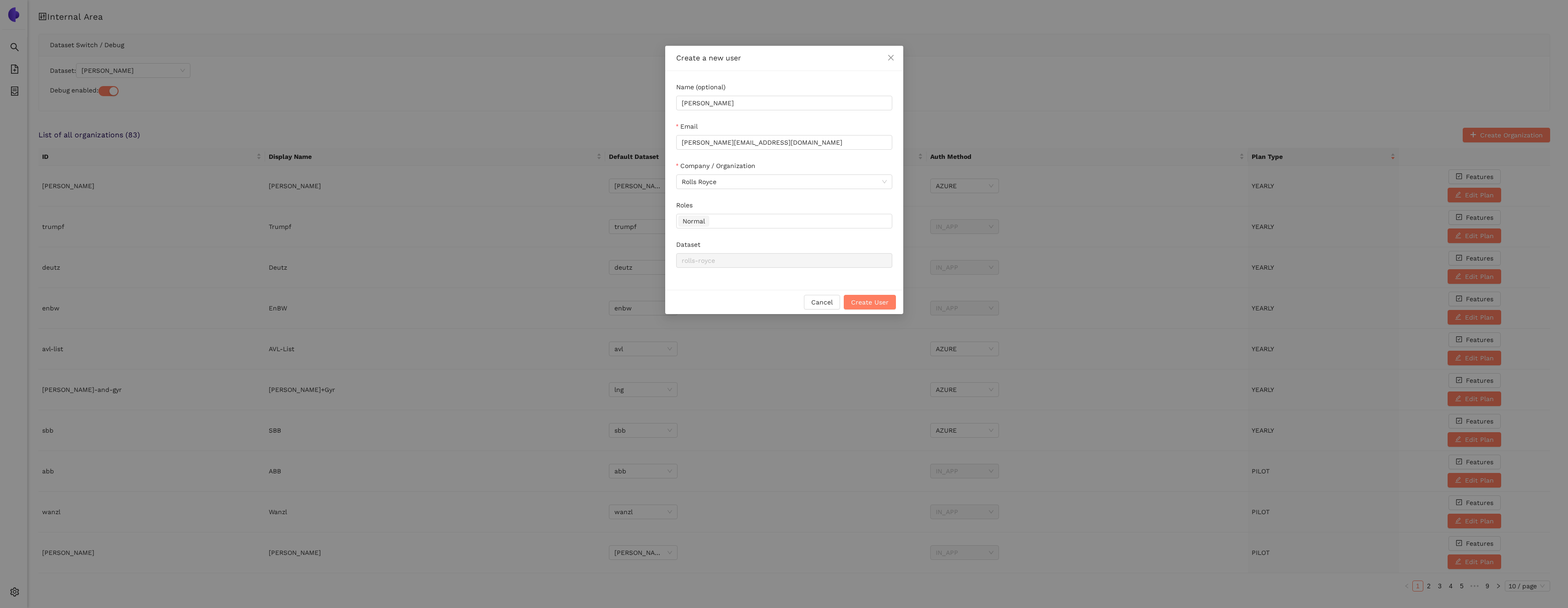 click on "Name (optional) Sven Kohout Email sven.kohout@ps.rolls-royce.com Company / Organization Rolls Royce Roles Normal   Dataset rolls-royce" at bounding box center [784, 180] 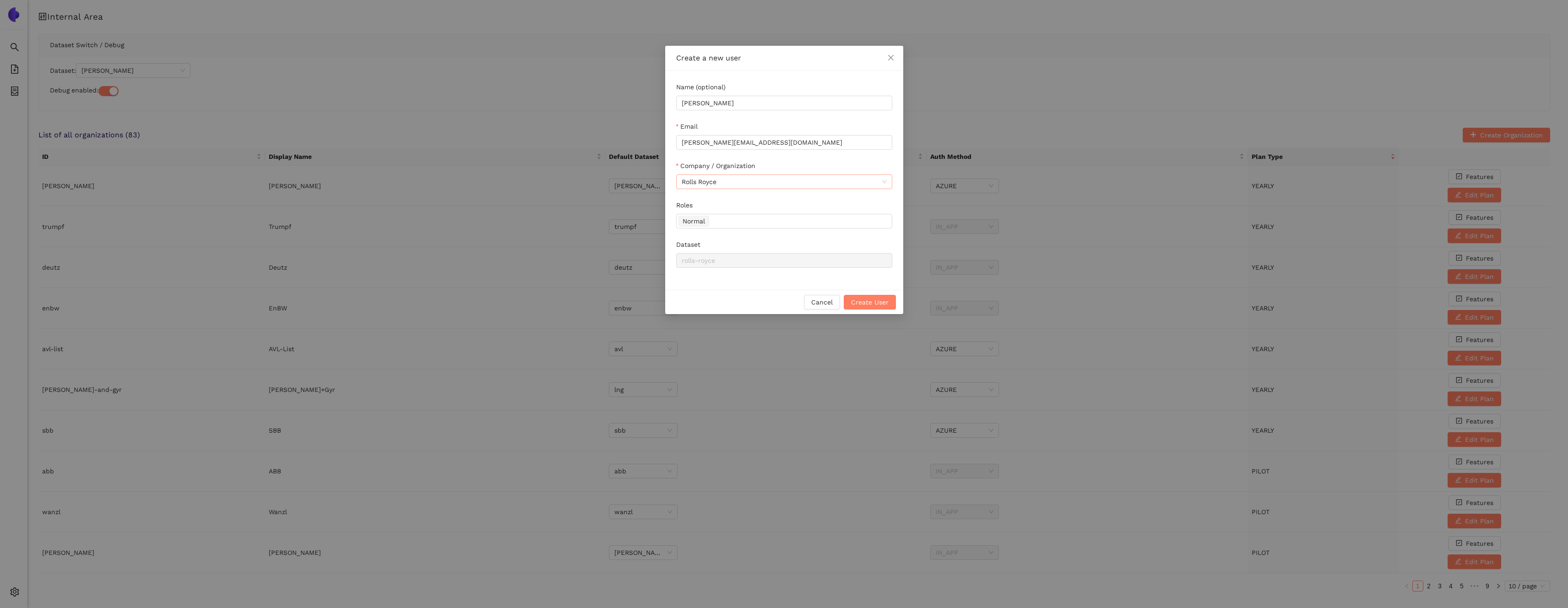click on "Rolls Royce" at bounding box center [784, 182] 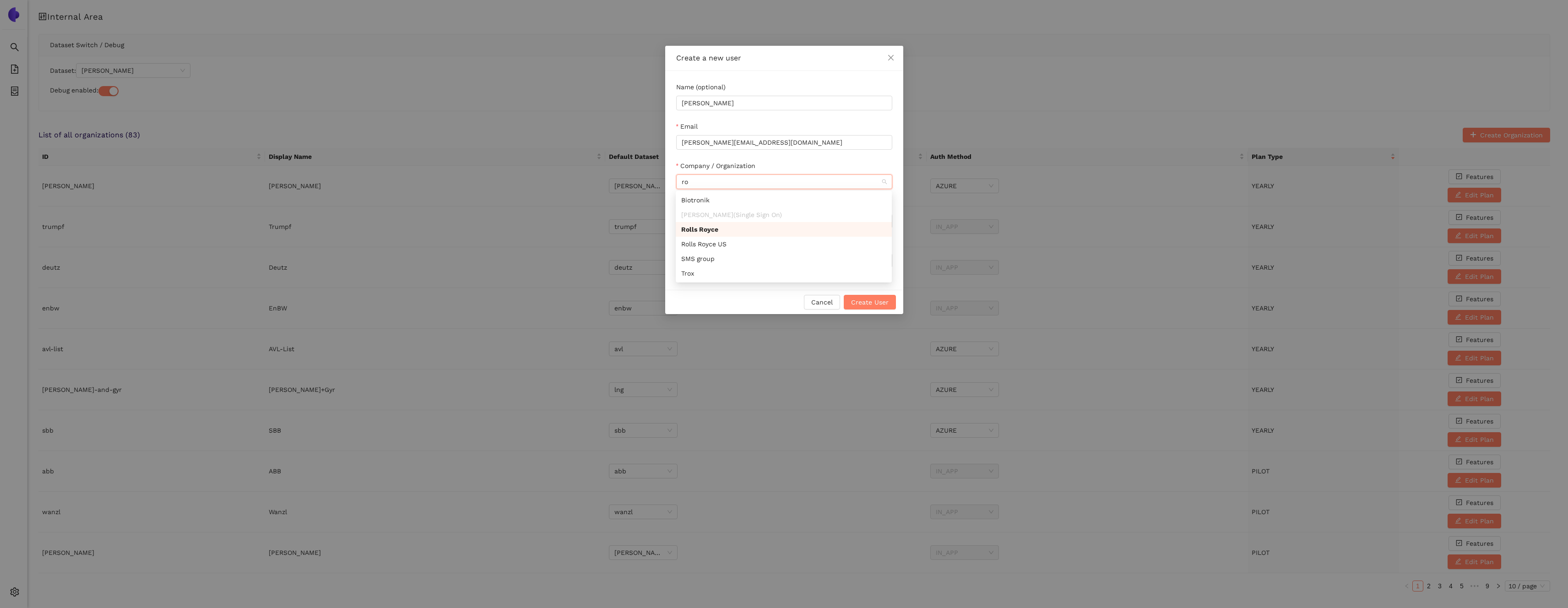 scroll, scrollTop: 0, scrollLeft: 0, axis: both 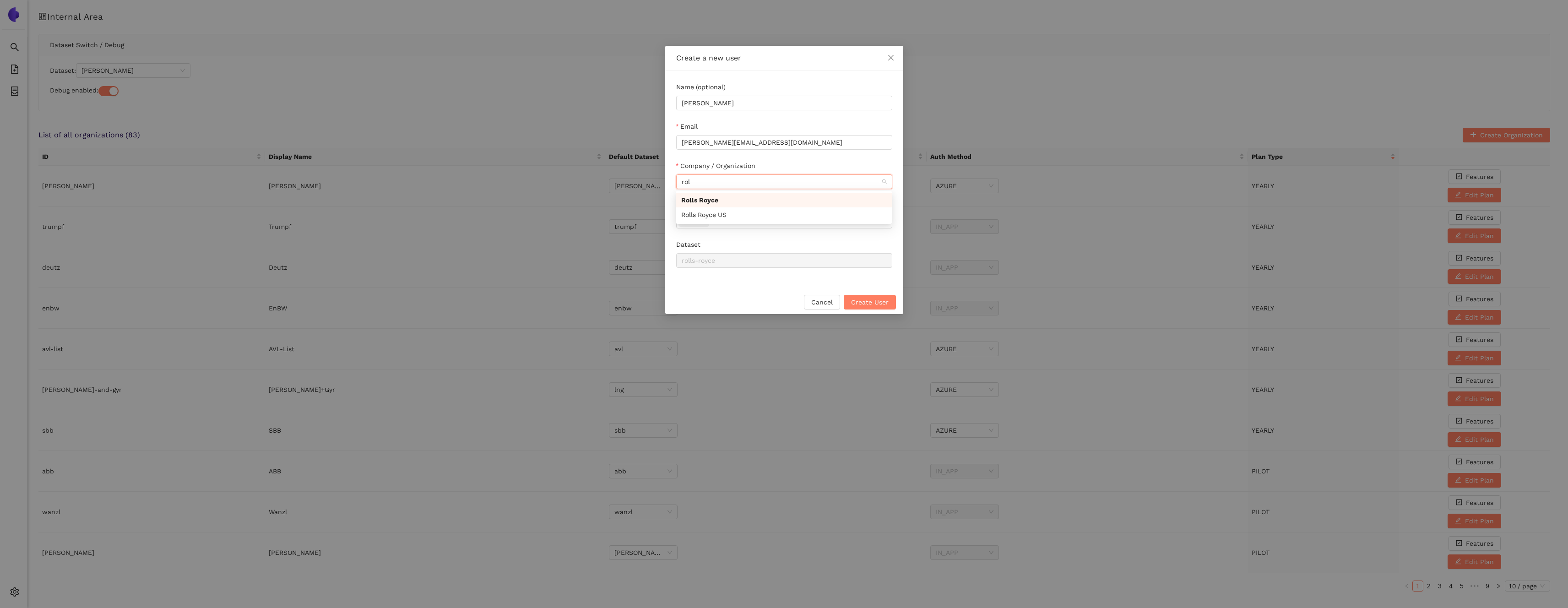 type on "roll" 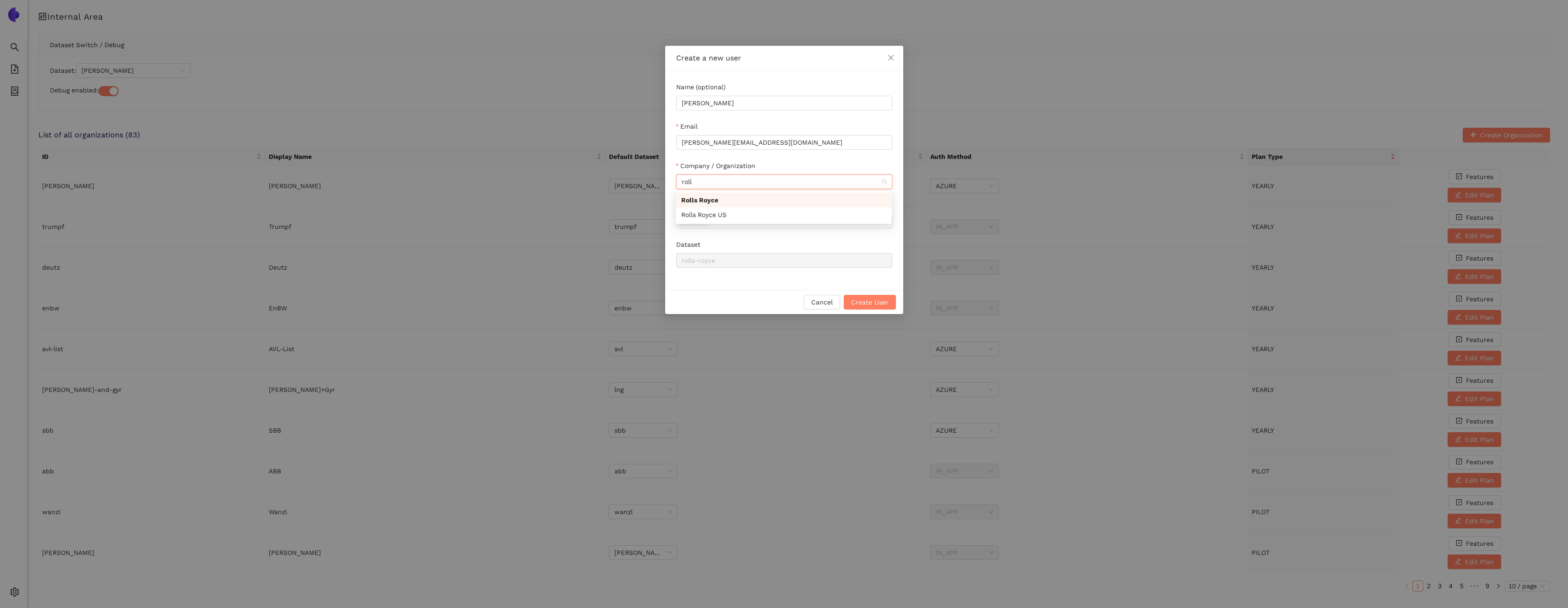 click on "Rolls Royce" at bounding box center [784, 200] 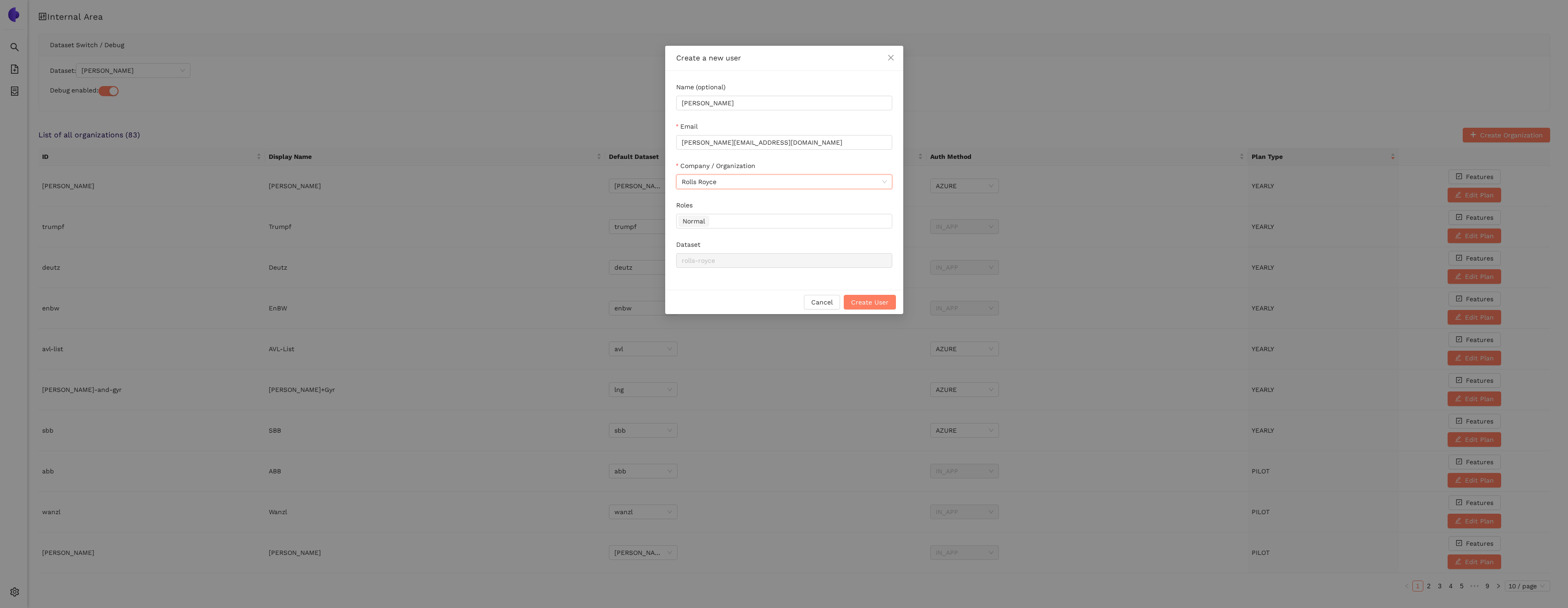 click on "Dataset" at bounding box center (784, 246) 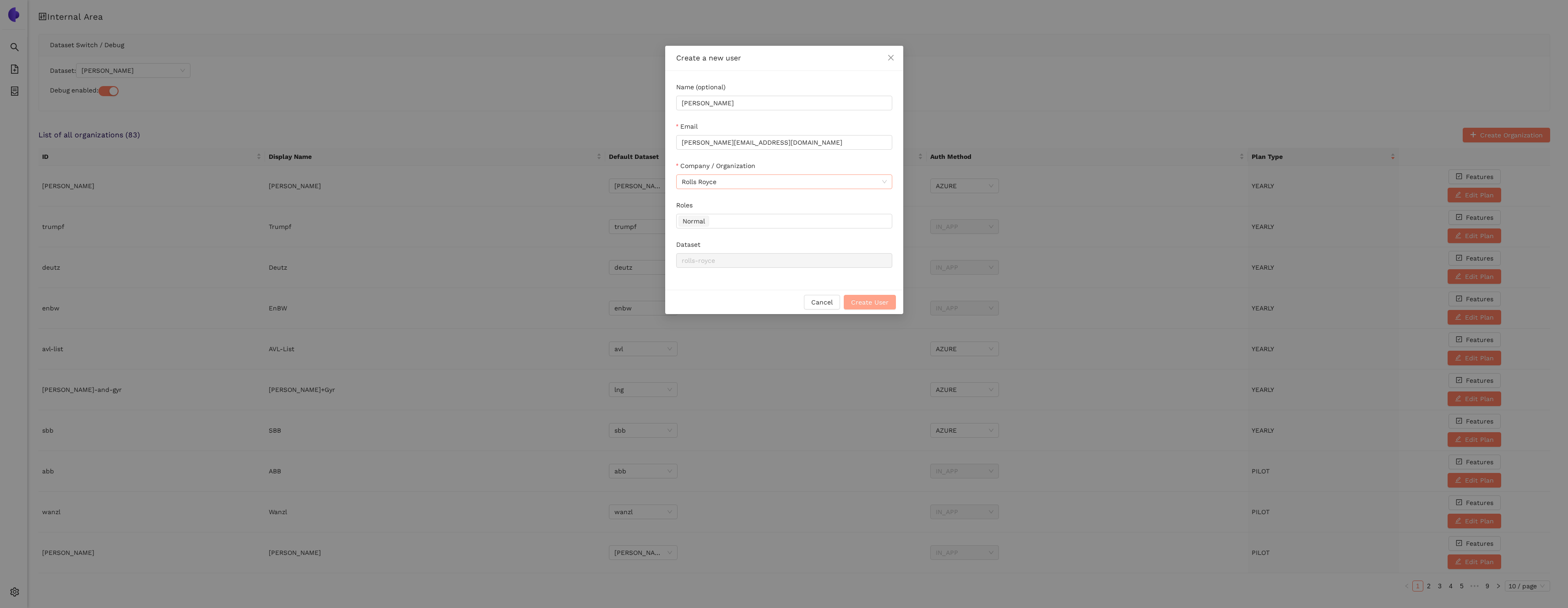 click on "Create User" at bounding box center [870, 302] 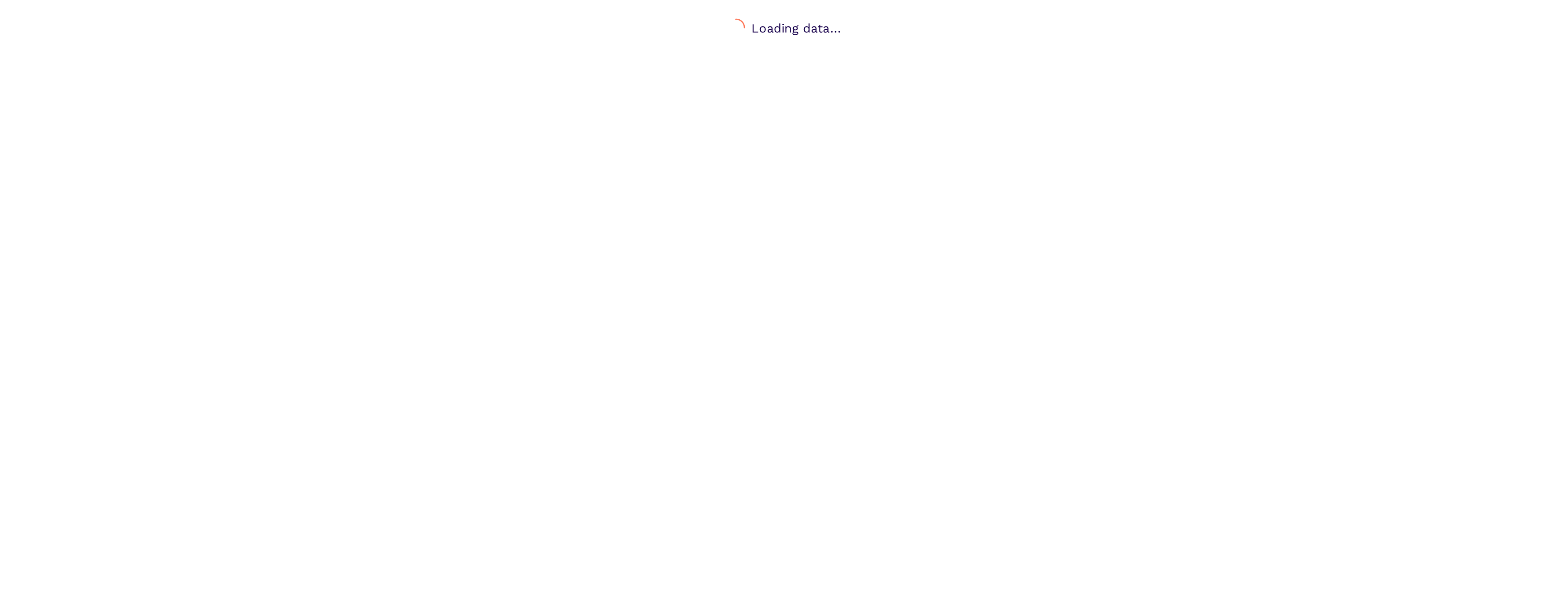 scroll, scrollTop: 0, scrollLeft: 0, axis: both 